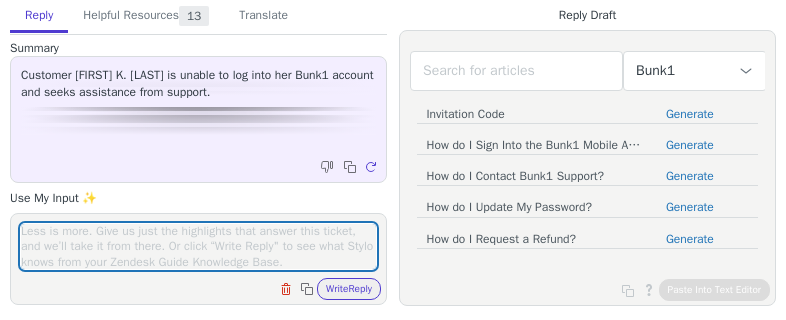 scroll, scrollTop: 0, scrollLeft: 0, axis: both 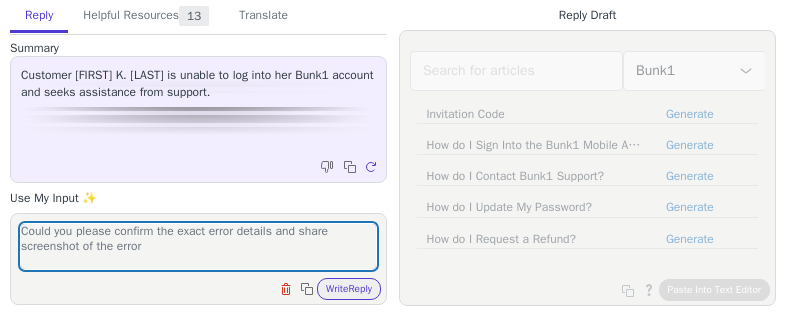 type on "Could you please confirm the exact error details and share screenshot of the error" 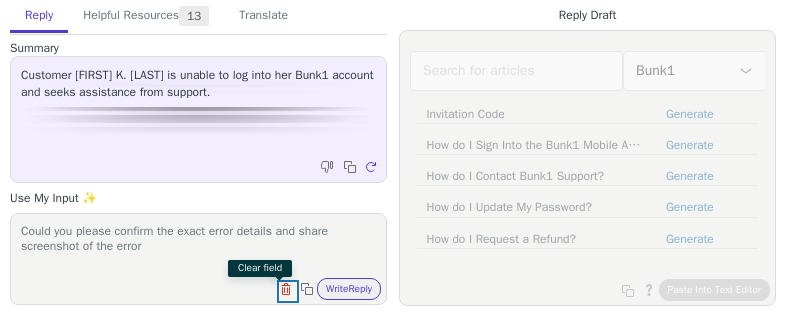 type 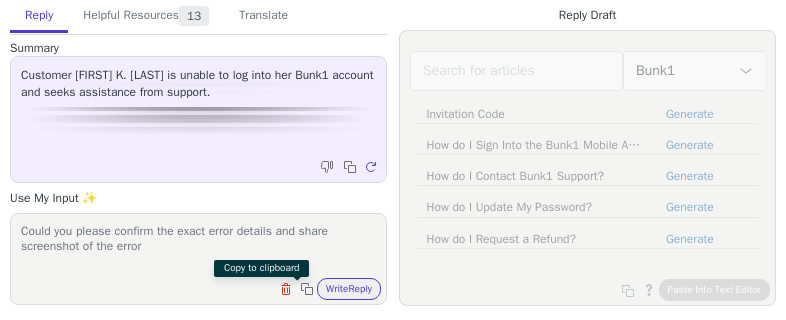 type 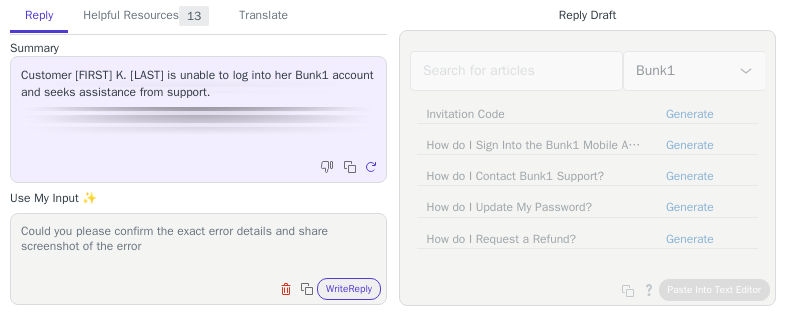 click on "Write  Reply" at bounding box center (349, 289) 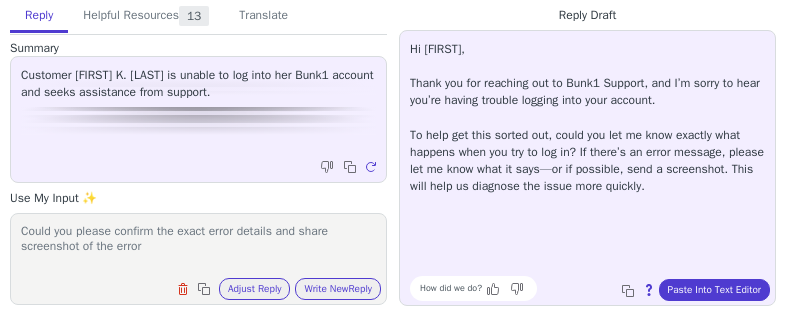 click on "How did we do?   Copy to clipboard About this reply Paste Into Text Editor" at bounding box center [597, 288] 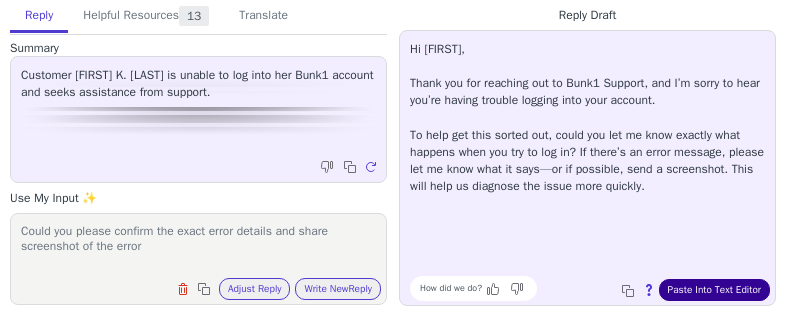 click on "Paste Into Text Editor" at bounding box center [714, 290] 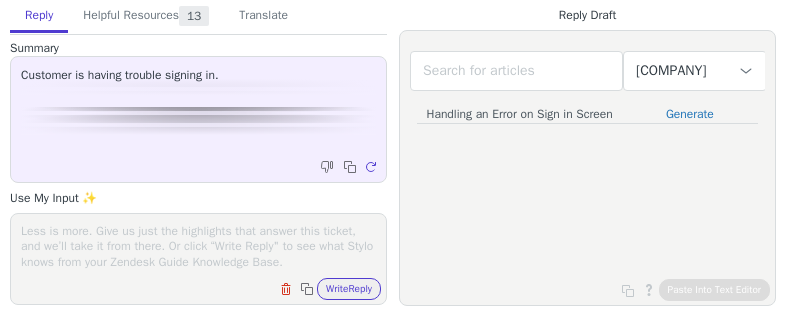 scroll, scrollTop: 0, scrollLeft: 0, axis: both 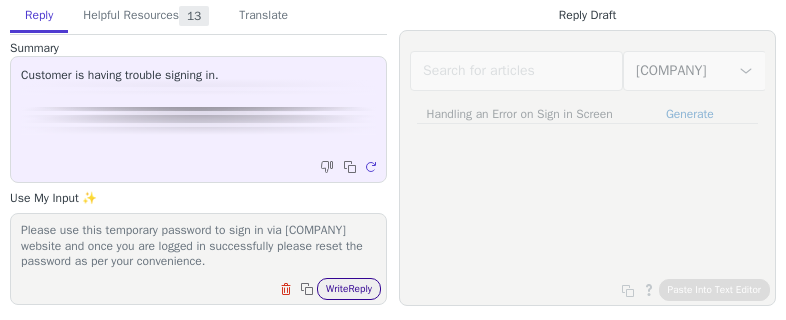 type on "In order to help you I have reset your password that is:
Summer@12345
Please use this temporary password to sign in via Bunk1 website and once you are logged in successfully please reset the password as per your convenience." 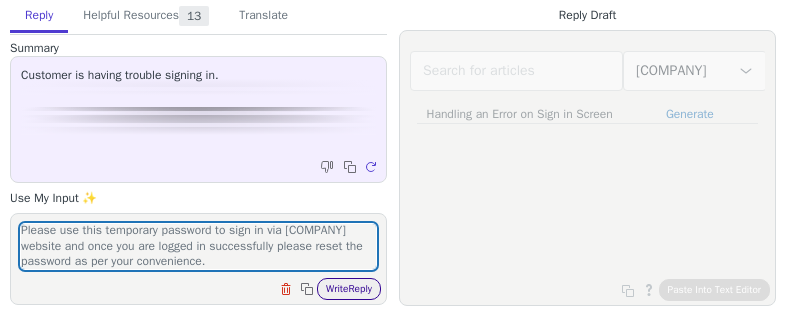 click on "Write  Reply" at bounding box center (349, 289) 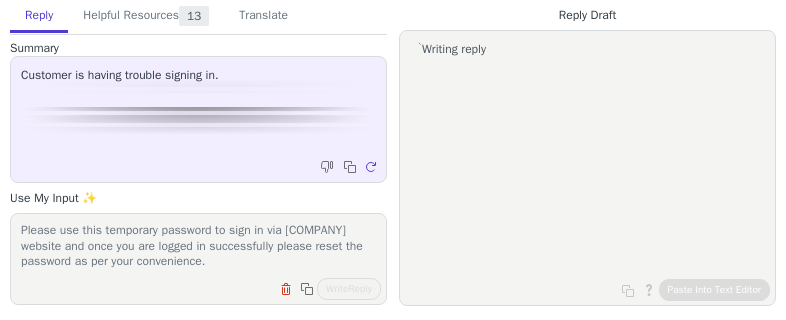 scroll, scrollTop: 0, scrollLeft: 0, axis: both 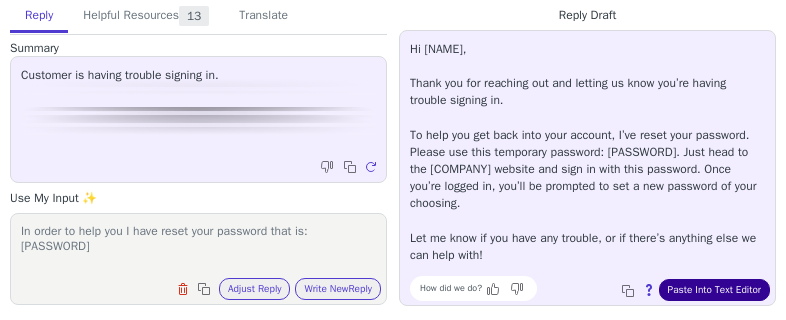 click on "Paste Into Text Editor" at bounding box center (714, 290) 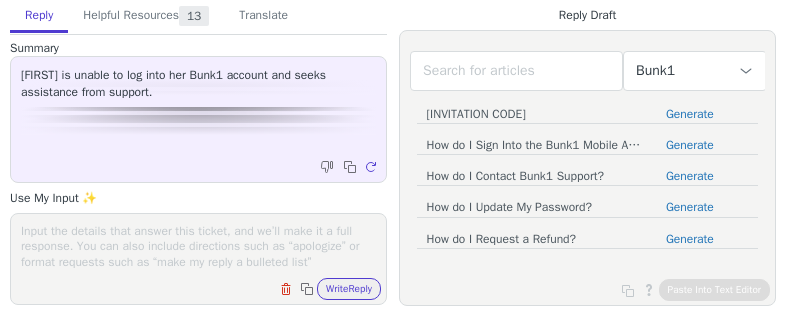 scroll, scrollTop: 0, scrollLeft: 0, axis: both 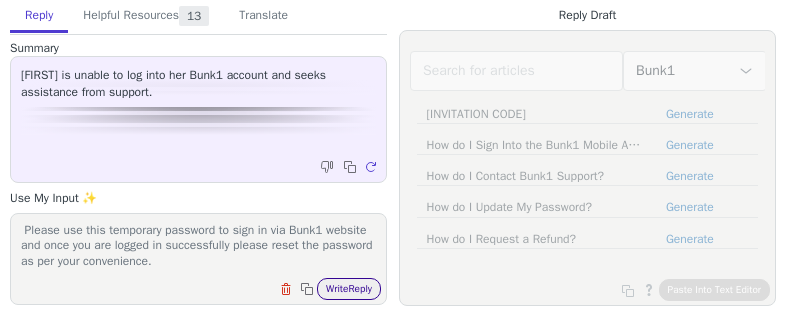 type on "In order to help you I have reset your password that is:
Summer@12345
Please use this temporary password to sign in via Bunk1 website and once you are logged in successfully please reset the password as per your convenience." 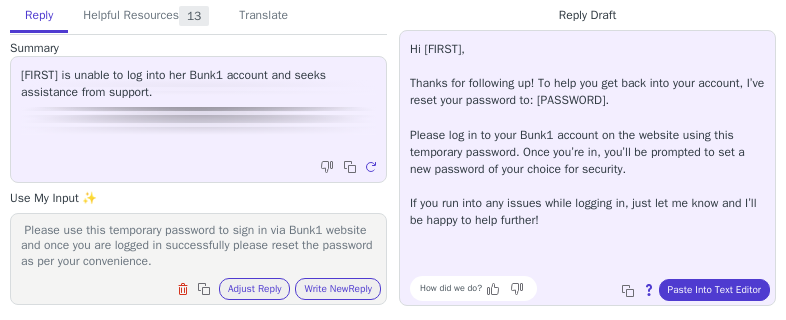 click on "Hi Jennifer, Thanks for following up! To help you get back into your account, I’ve reset your password to: Summer@12345. Please log in to your Bunk1 account on the website using this temporary password. Once you’re in, you’ll be prompted to set a new password of your choice for security. If you run into any issues while logging in, just let me know and I’ll be happy to help further! How did we do?   Copy to clipboard About this reply Paste Into Text Editor" at bounding box center [587, 168] 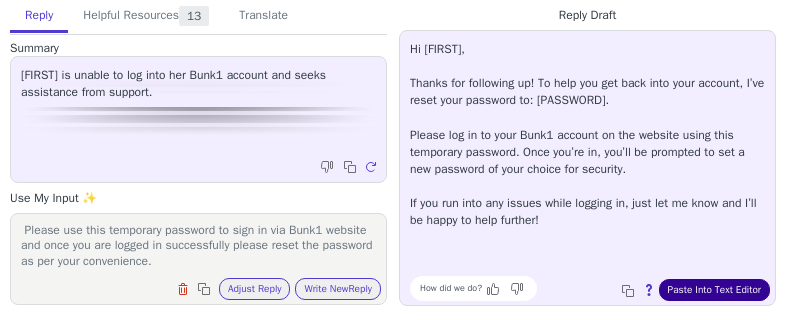 click on "Paste Into Text Editor" at bounding box center (714, 290) 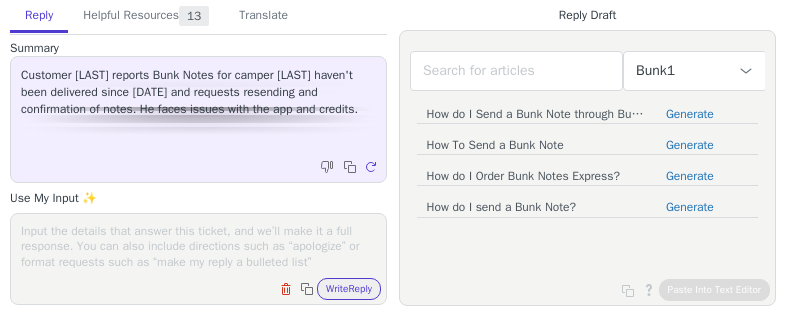 scroll, scrollTop: 0, scrollLeft: 0, axis: both 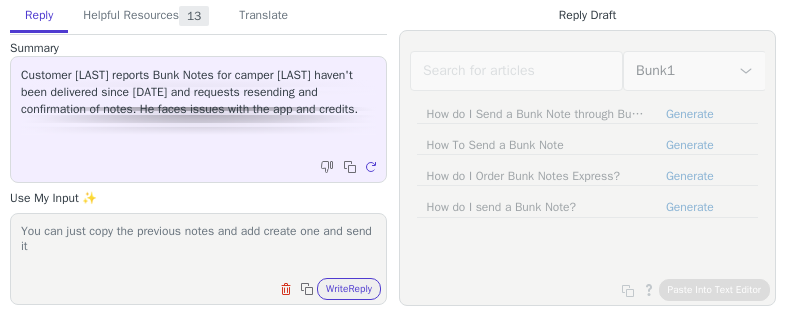 type on "You can just copy the previous notes and add create one and send it" 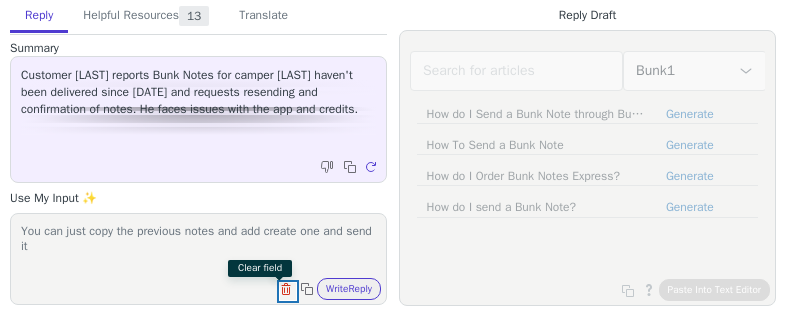 type 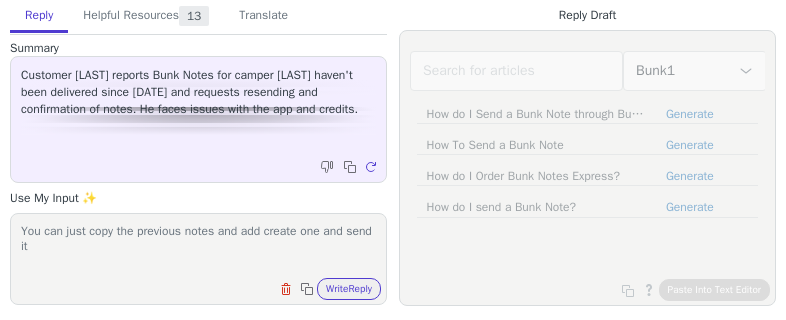 type 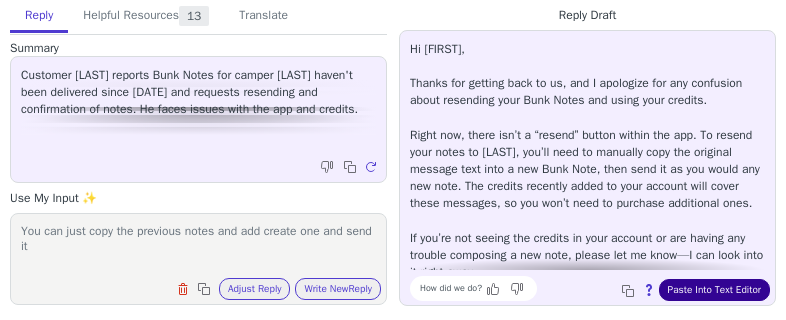click on "Paste Into Text Editor" at bounding box center (714, 290) 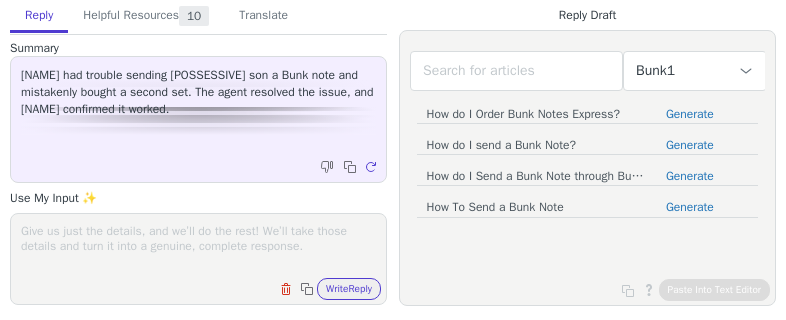 scroll, scrollTop: 0, scrollLeft: 0, axis: both 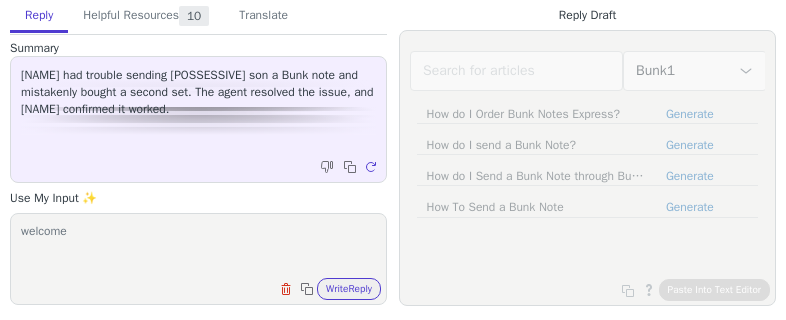 type on "welcome" 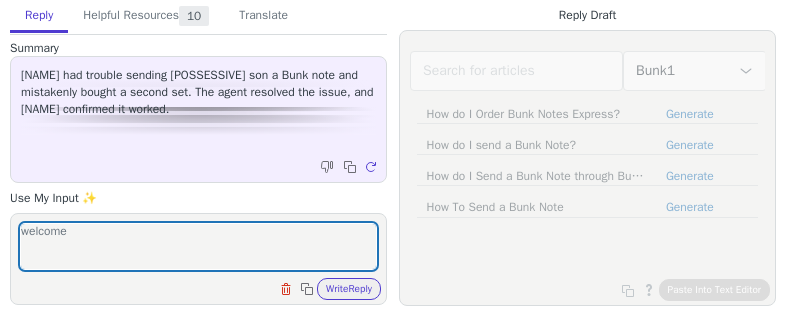 type 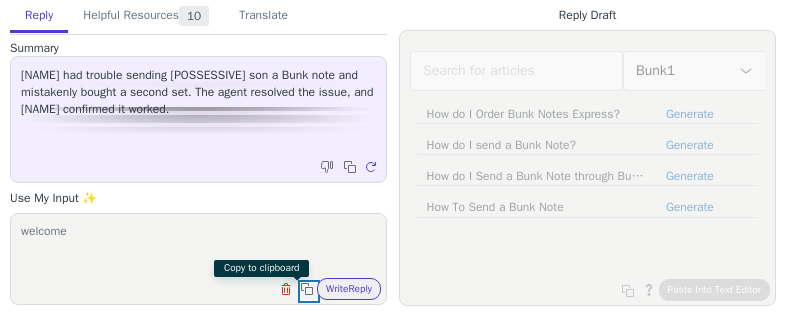 type 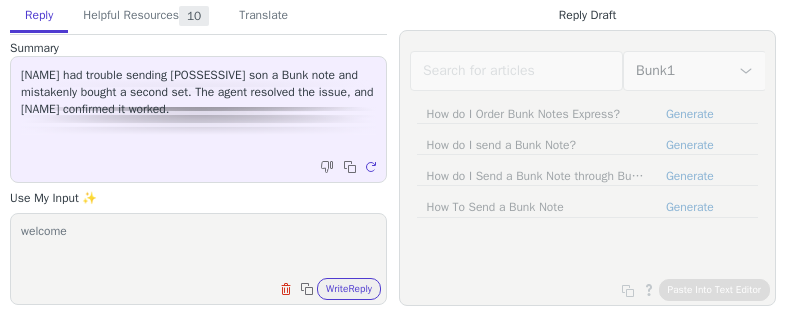 type 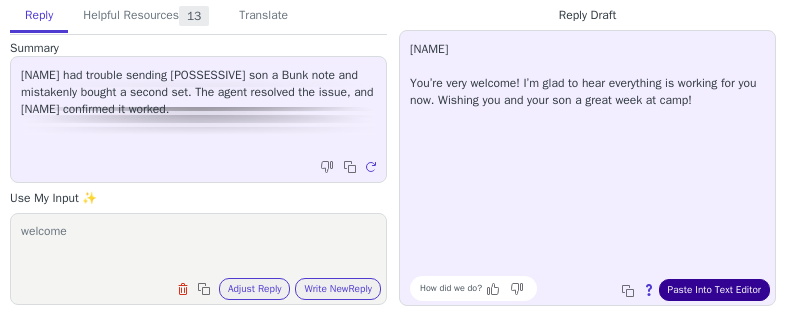click on "Paste Into Text Editor" at bounding box center (714, 290) 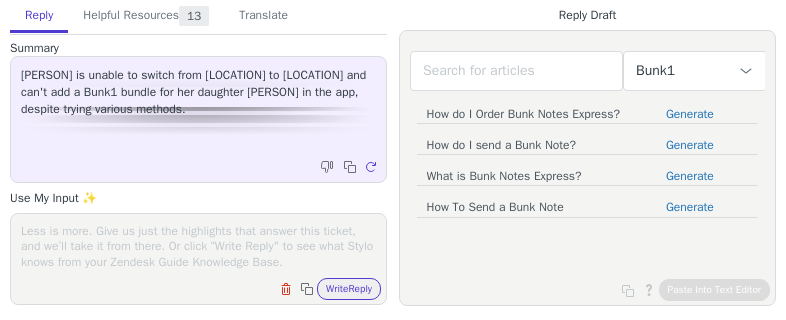 scroll, scrollTop: 0, scrollLeft: 0, axis: both 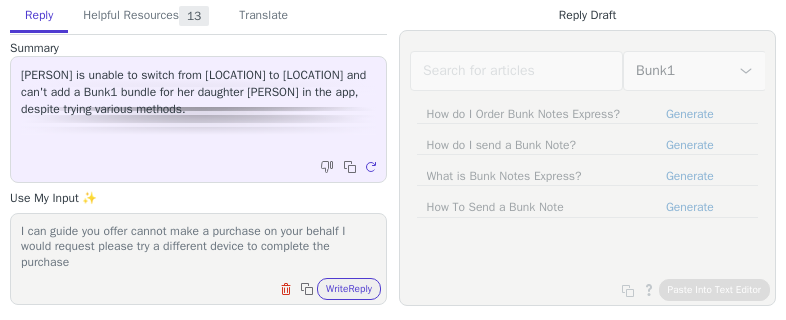 type on "I can guide you offer cannot make a purchase on your behalf I would request please try a different device to complete the purchase" 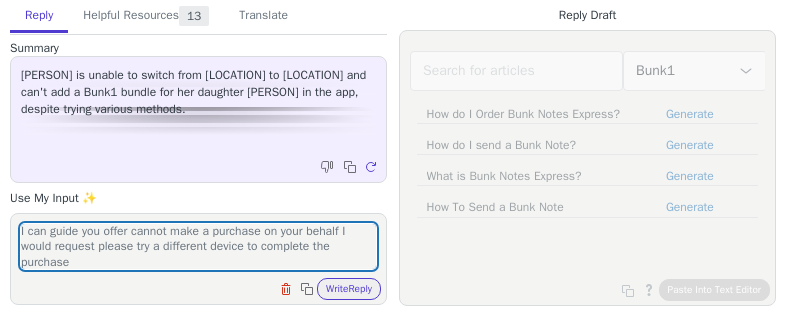type 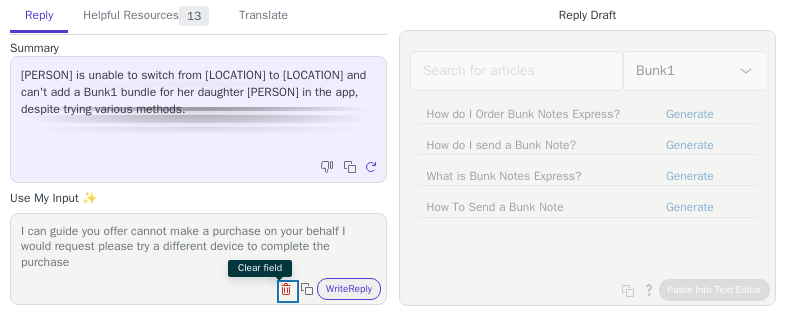type 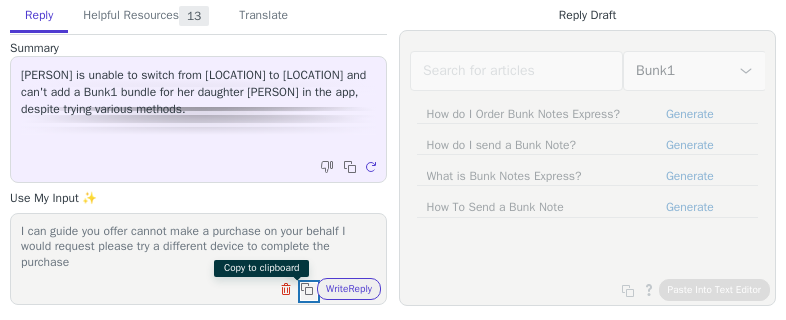 type 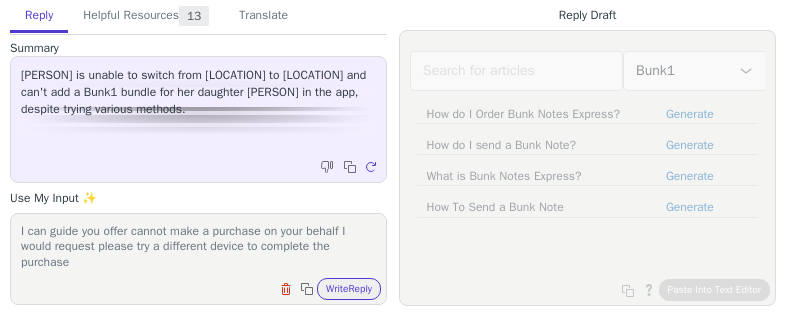 click on "Write  Reply" at bounding box center [349, 289] 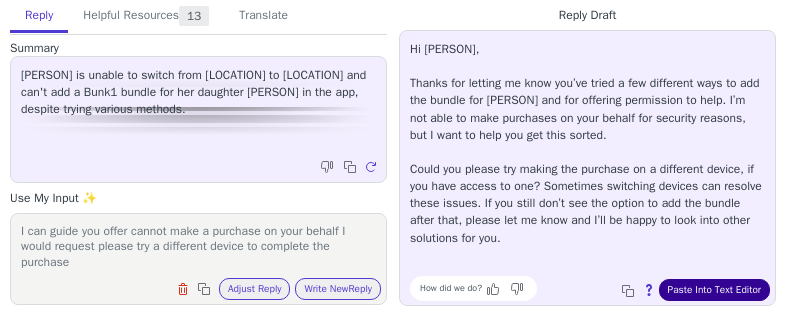 click on "Paste Into Text Editor" at bounding box center [714, 290] 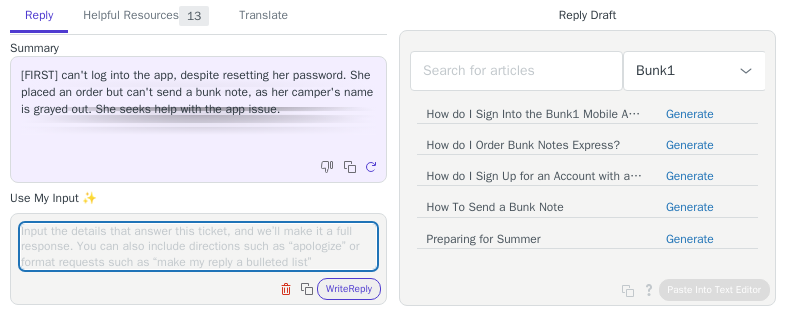 scroll, scrollTop: 0, scrollLeft: 0, axis: both 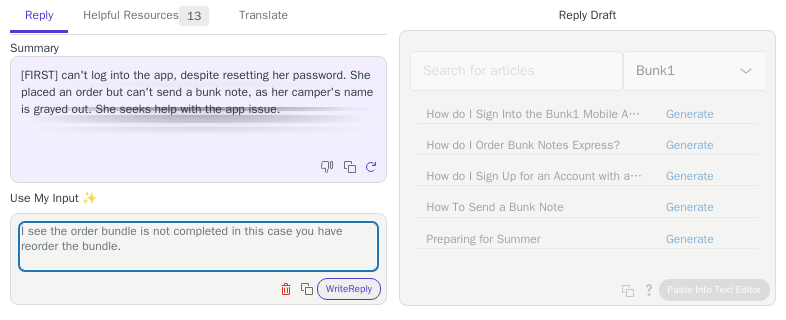 click on "I see the order bundle is not completed in this case you have reorder the bundle." at bounding box center (198, 246) 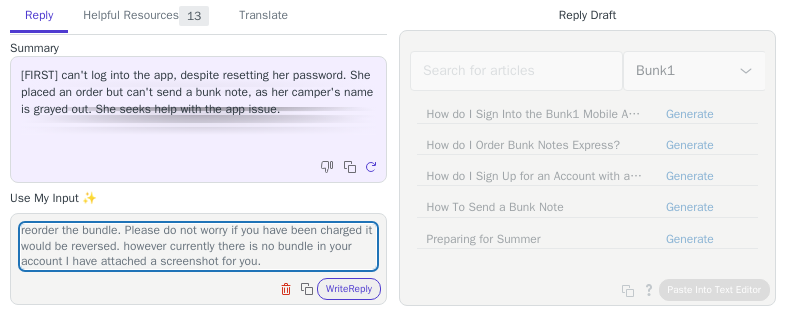 scroll, scrollTop: 31, scrollLeft: 0, axis: vertical 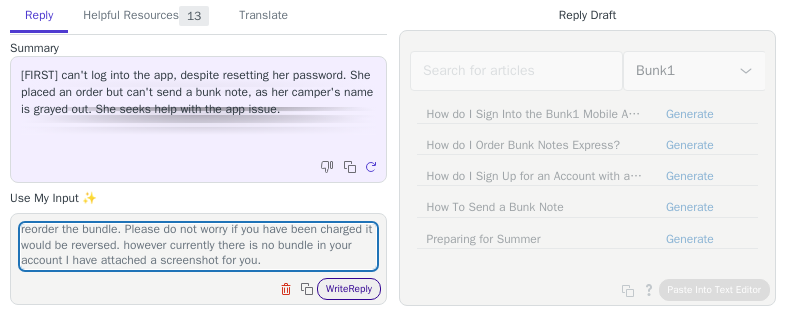 type on "I see the order bundle is not completed in this case you have reorder the bundle. Please do not worry if you have been charged it would be reversed. however currently there is no bundle in your account I have attached a screenshot for you." 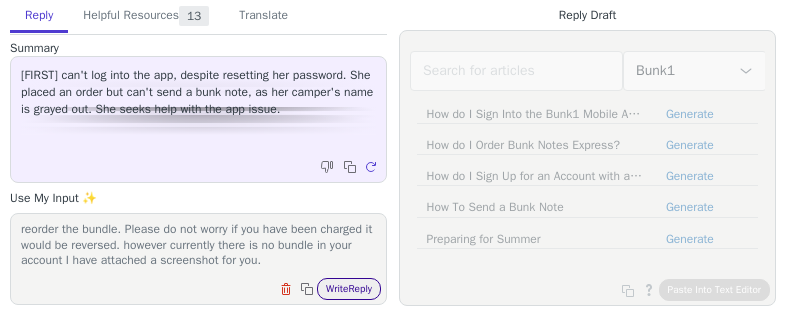 click on "Write  Reply" at bounding box center [349, 289] 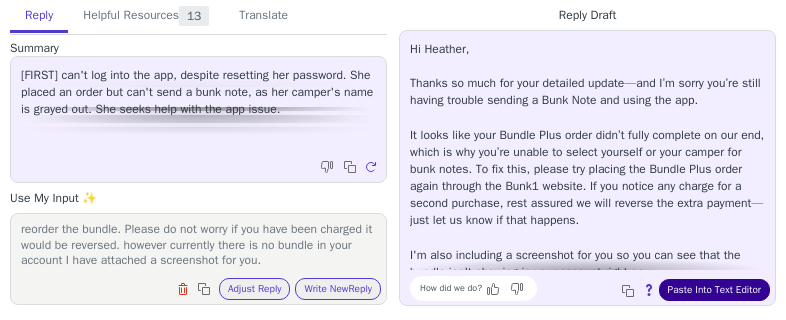 click on "Paste Into Text Editor" at bounding box center (714, 290) 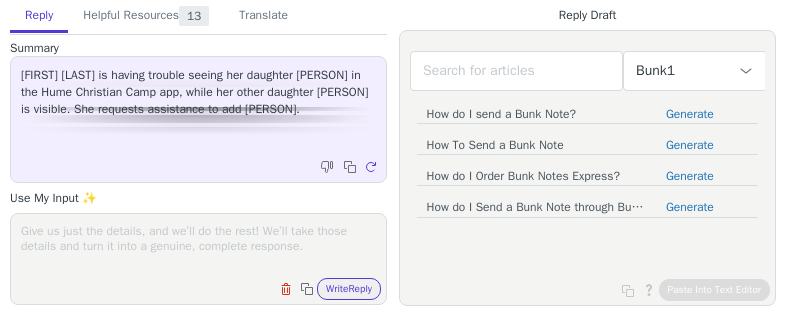 scroll, scrollTop: 0, scrollLeft: 0, axis: both 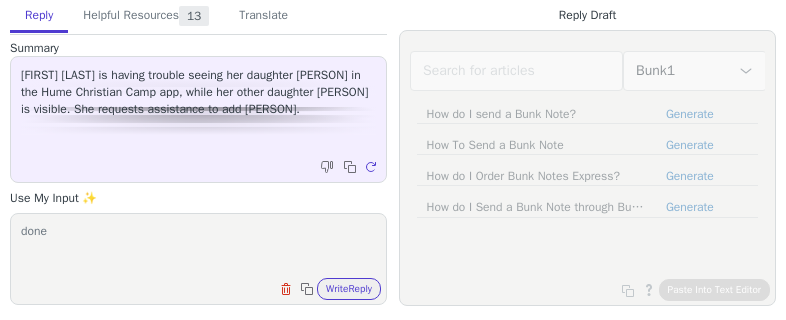 type on "done" 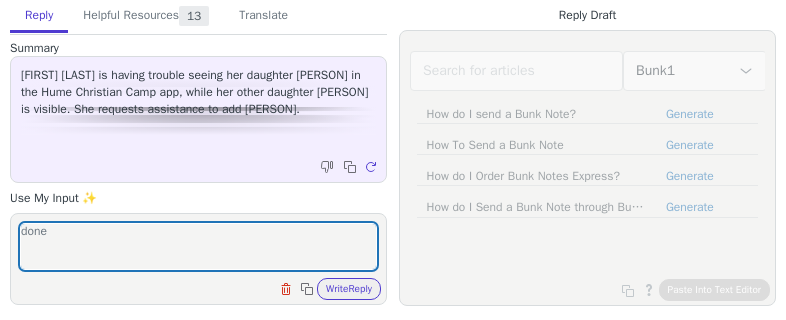 type 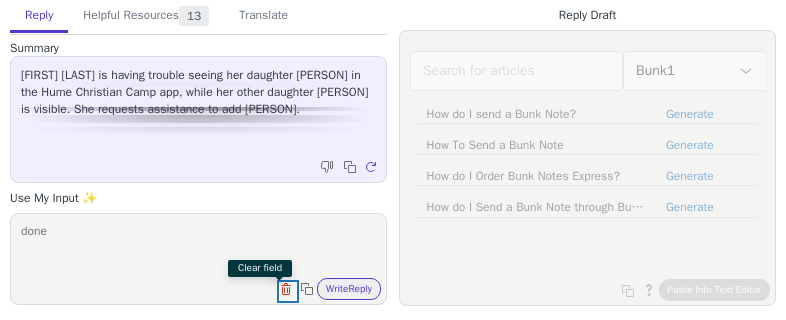 type 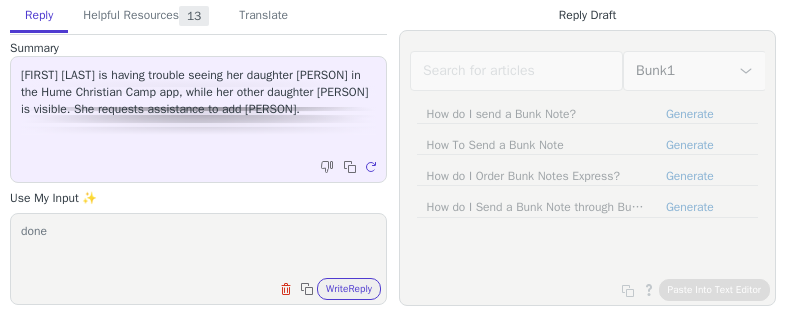 type 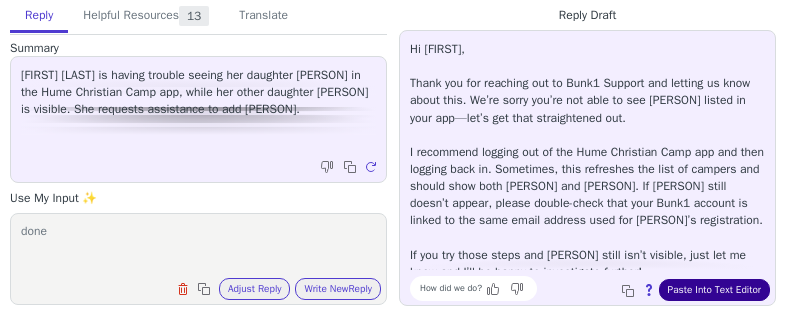 drag, startPoint x: 731, startPoint y: 274, endPoint x: 733, endPoint y: 286, distance: 12.165525 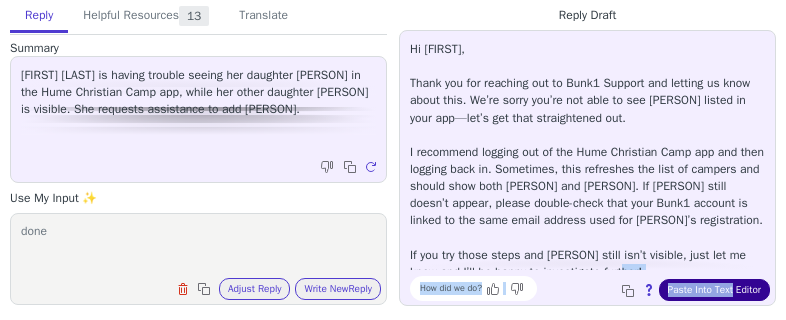 click on "Paste Into Text Editor" at bounding box center [714, 290] 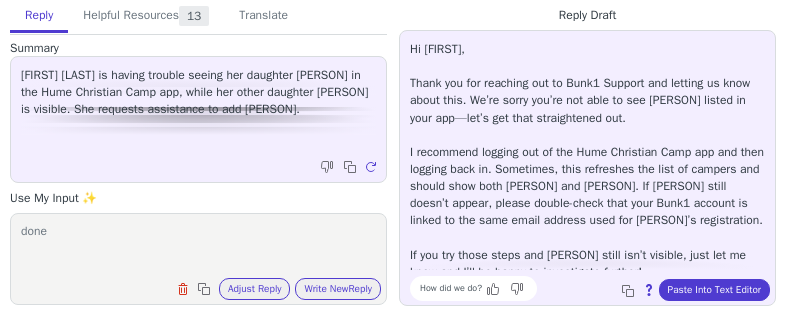 click on "done" at bounding box center (198, 246) 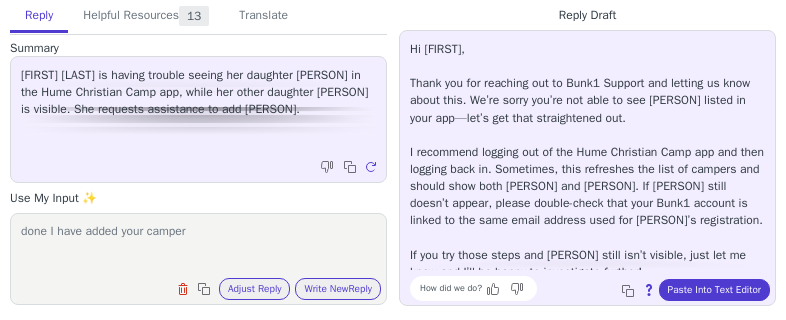 type on "done I have added your camper" 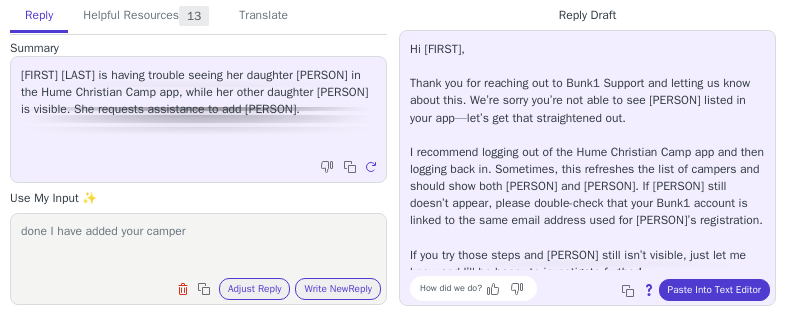 type 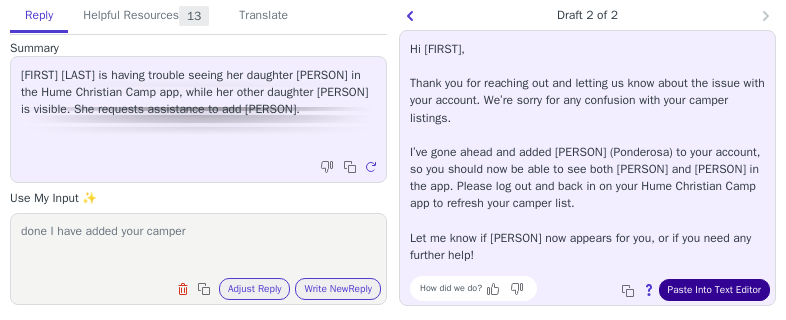 click on "Paste Into Text Editor" at bounding box center (714, 290) 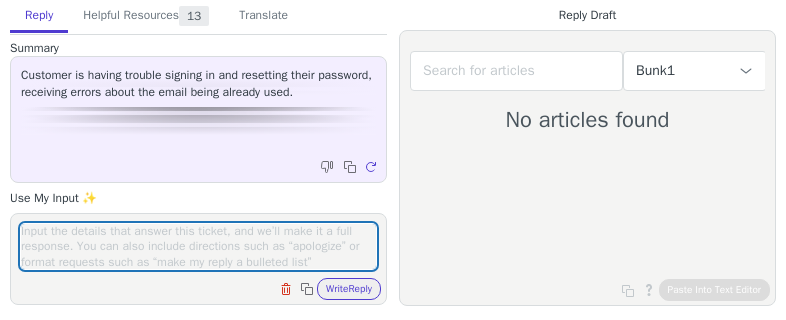 scroll, scrollTop: 0, scrollLeft: 0, axis: both 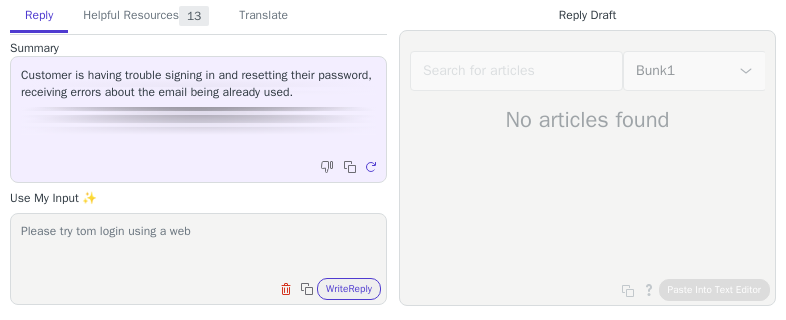 click on "Please try tom login using a web" at bounding box center (198, 246) 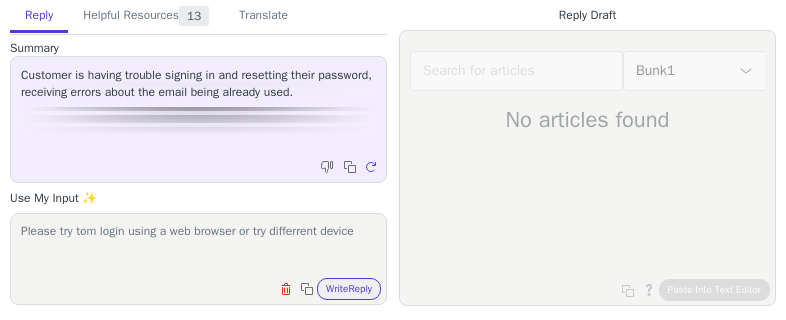 type on "Please try tom login using a web browser or try differrent device" 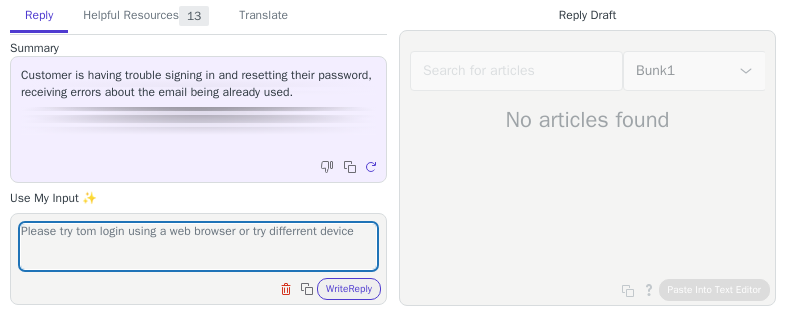 type 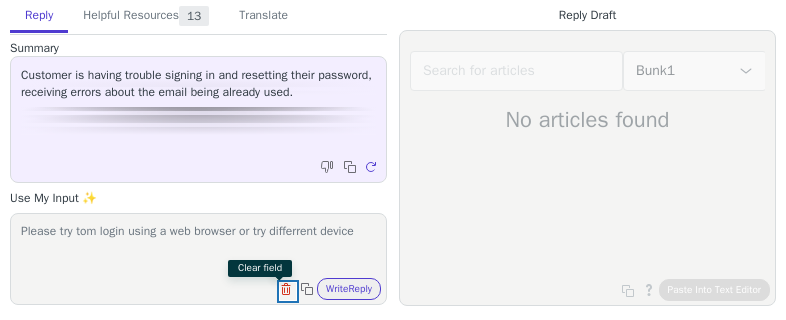 type 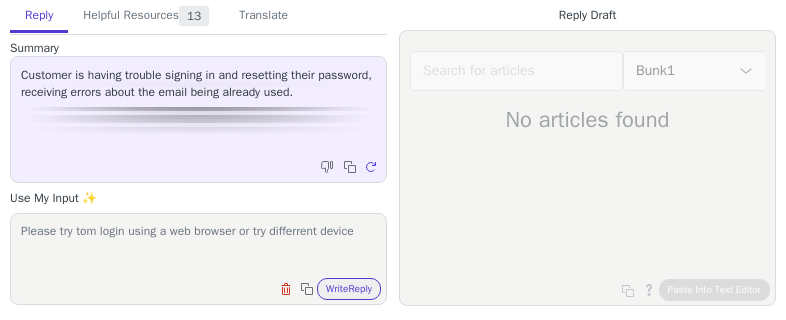 type 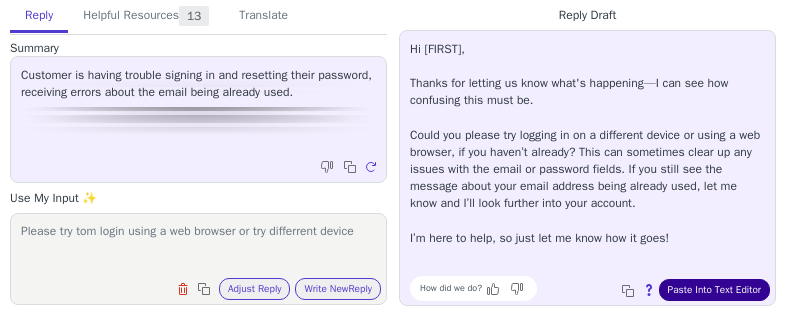 click on "Paste Into Text Editor" at bounding box center (714, 290) 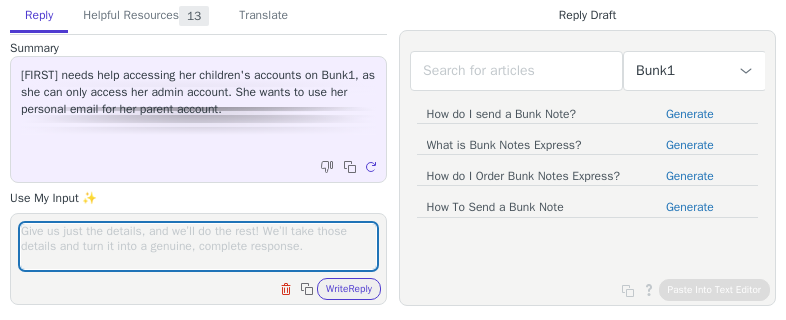 scroll, scrollTop: 0, scrollLeft: 0, axis: both 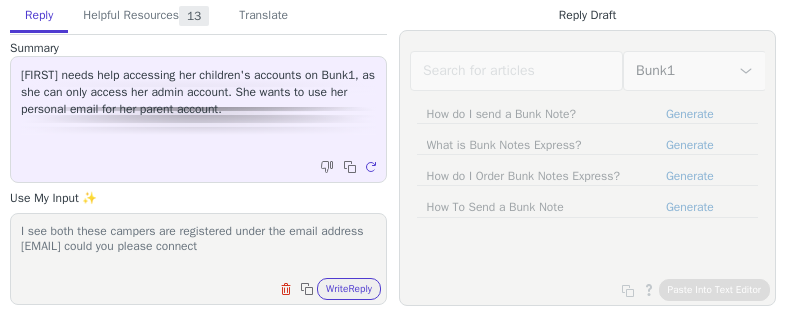 drag, startPoint x: 118, startPoint y: 246, endPoint x: 16, endPoint y: 249, distance: 102.044106 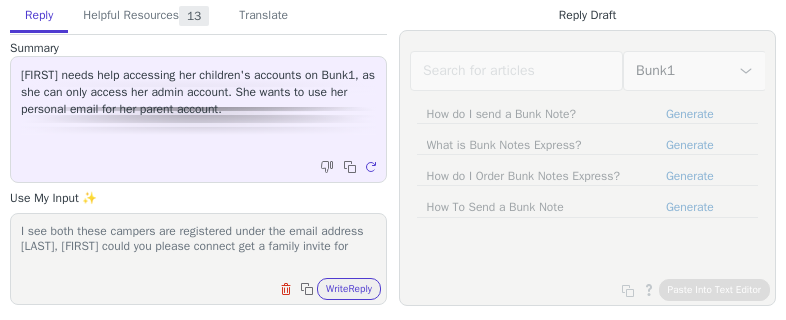 scroll, scrollTop: 0, scrollLeft: 0, axis: both 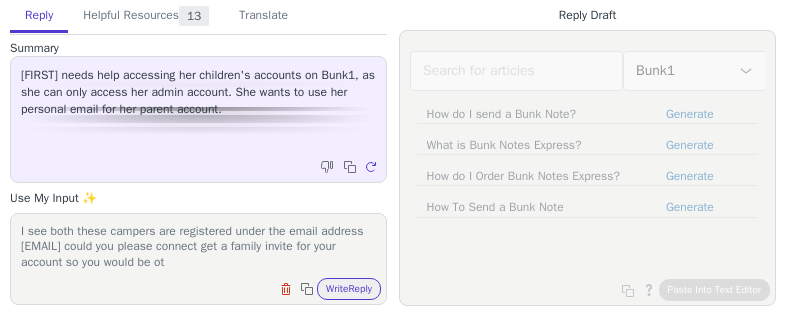 click on "I see both these campers are registered under the email address
Freudenberg, Nicole could you please connect get a family invite for your account so you would be able ot" at bounding box center (198, 246) 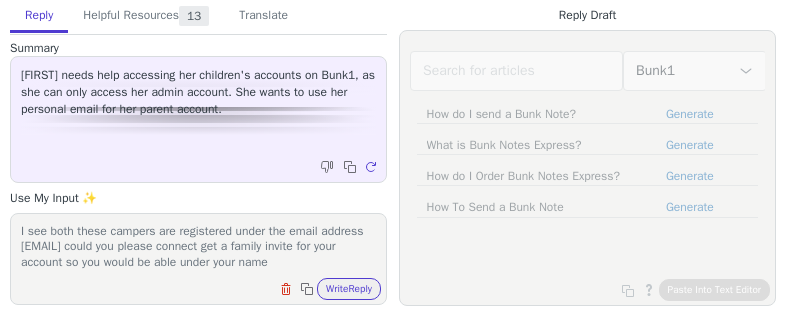 type on "I see both these campers are registered under the email address
Freudenberg, Nicole could you please connect get a family invite for your account so you would be able under your name" 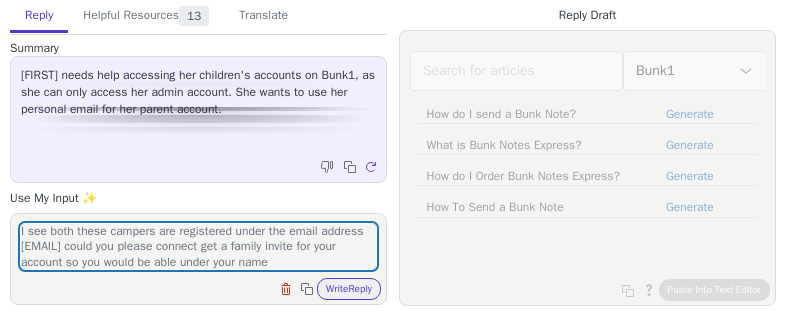 type 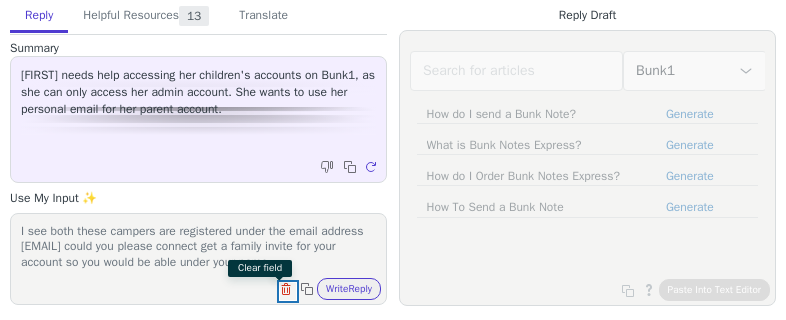type 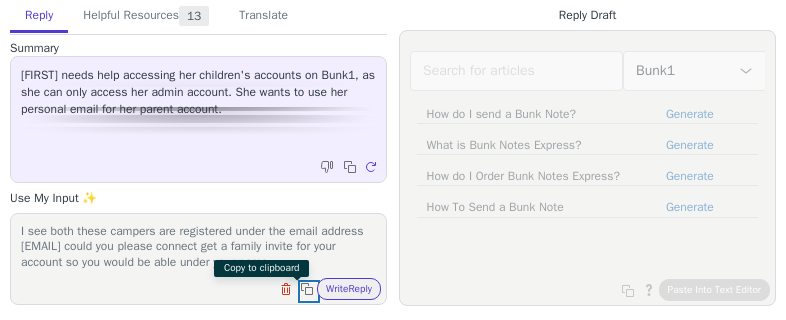 type 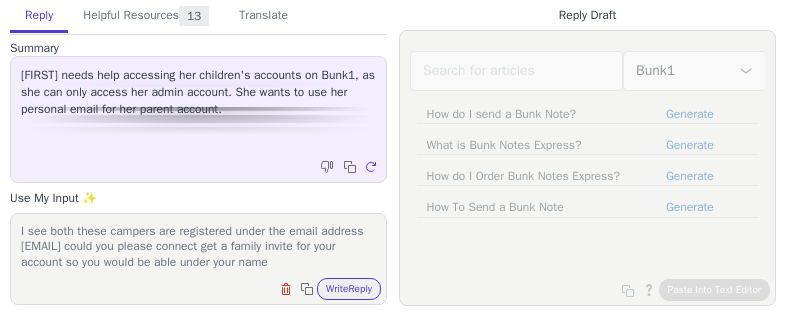 click on "Write  Reply" at bounding box center [349, 289] 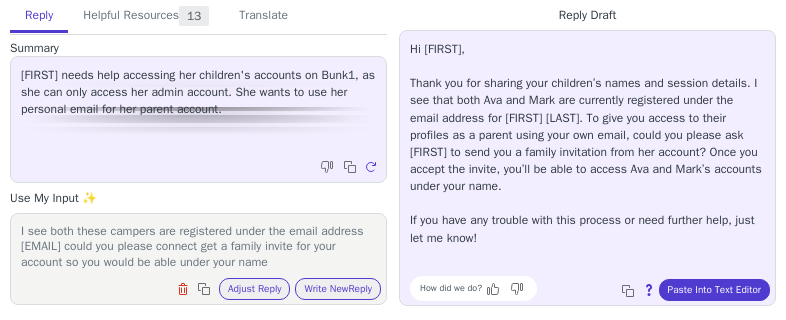 click on "I see both these campers are registered under the email address
Freudenberg, Nicole could you please connect get a family invite for your account so you would be able under your name" at bounding box center (198, 246) 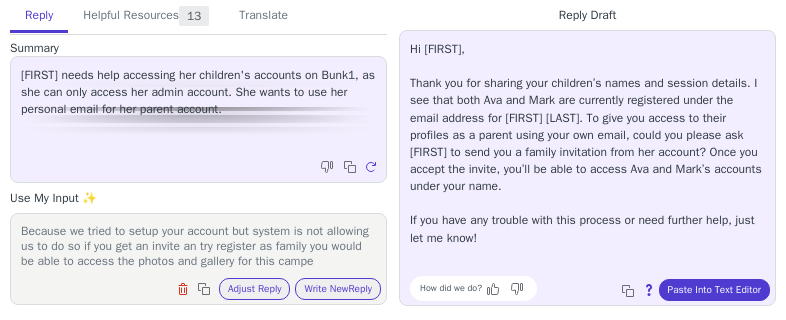 scroll, scrollTop: 78, scrollLeft: 0, axis: vertical 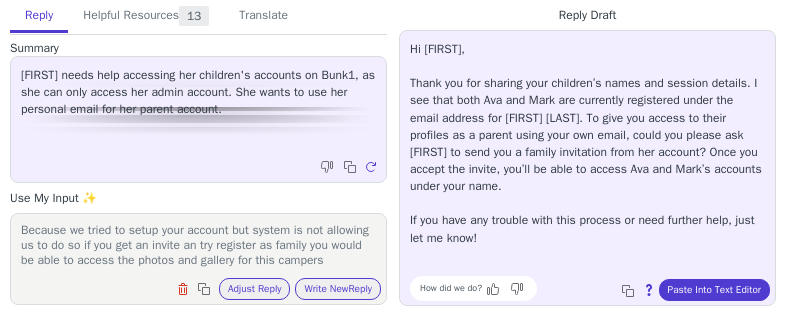 type on "I see both these campers are registered under the email address
Freudenberg, Nicole could you please connect get a family invite for your account so you would be able under your name
Because we tried to setup your account but system is not allowing us to do so if you get an invite an try register as family you would be able to access the photos and gallery for this campers" 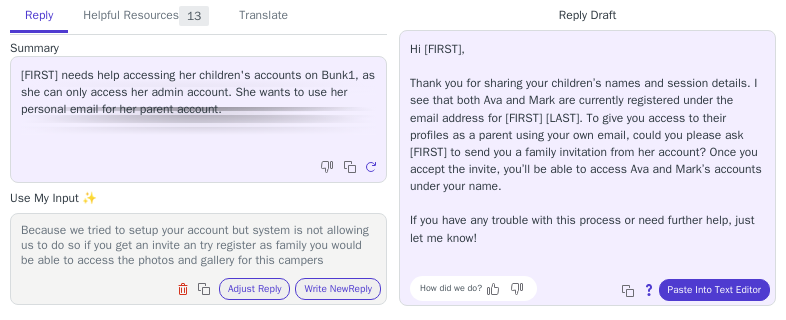 type 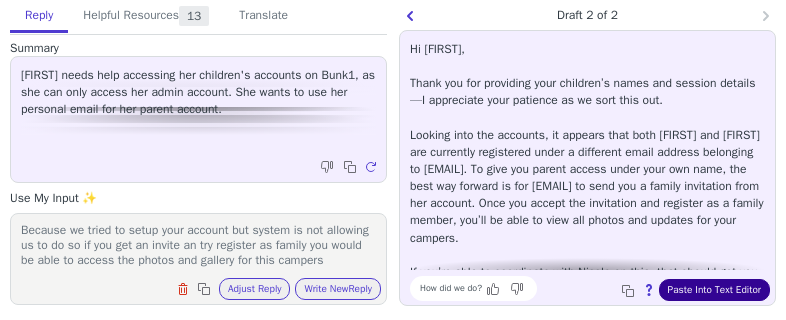 click on "Paste Into Text Editor" at bounding box center [714, 290] 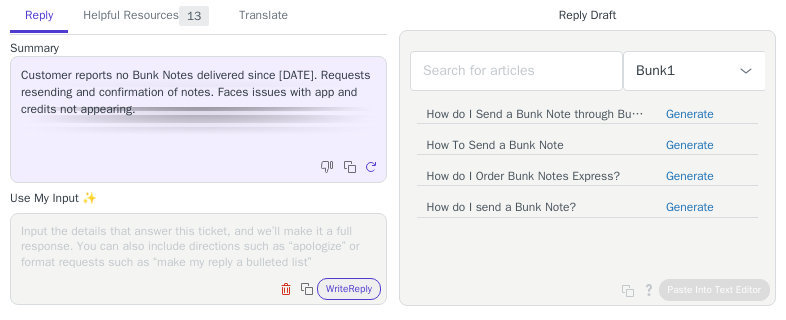 scroll, scrollTop: 0, scrollLeft: 0, axis: both 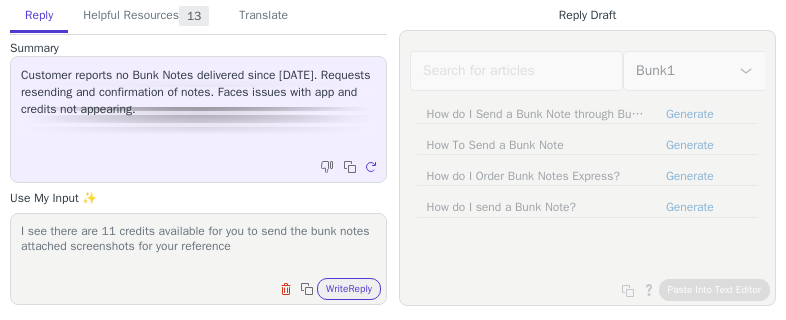 type on "I see there are 11 credits available for you to send the bunk notes attached screenshots for your reference" 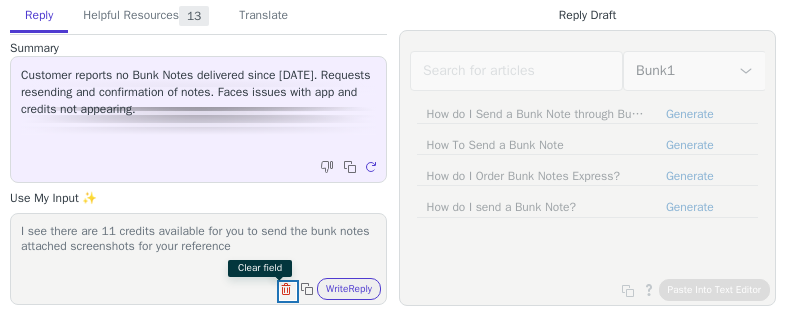 type 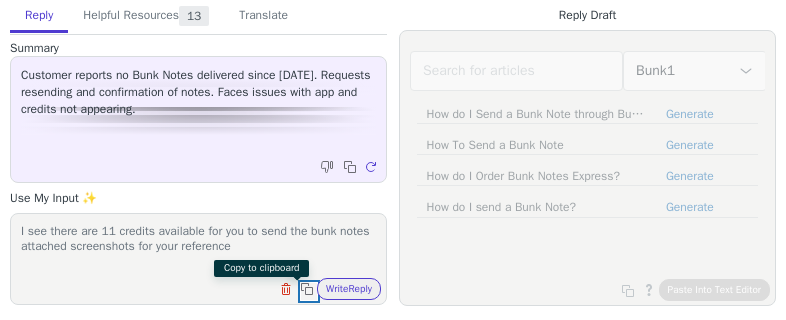 type 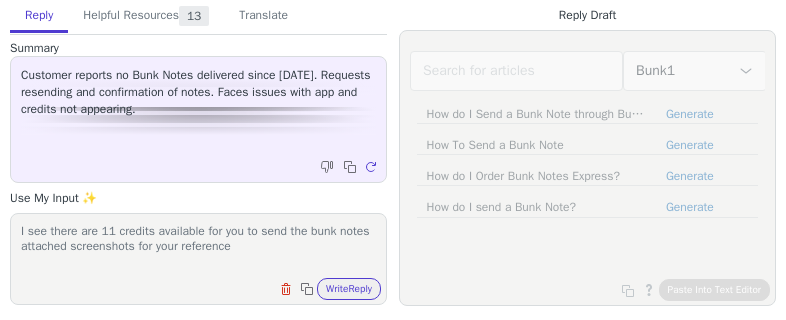 click on "Write  Reply" at bounding box center (349, 289) 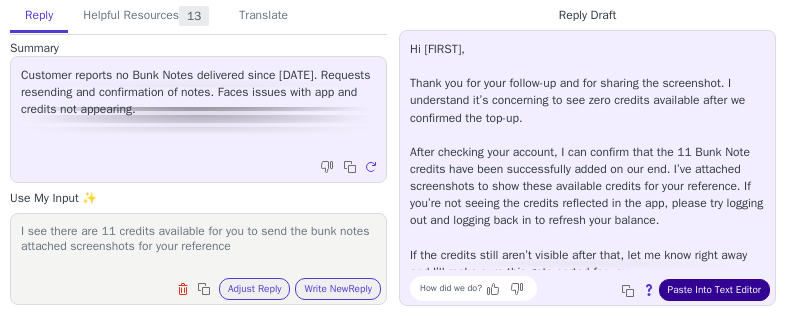 click on "Paste Into Text Editor" at bounding box center (714, 290) 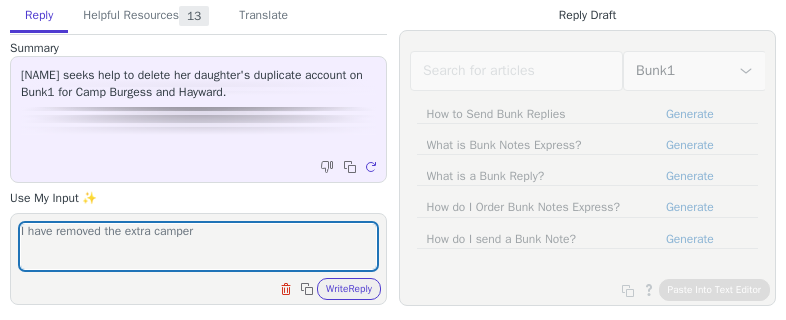 type on "I have removed the extra camper" 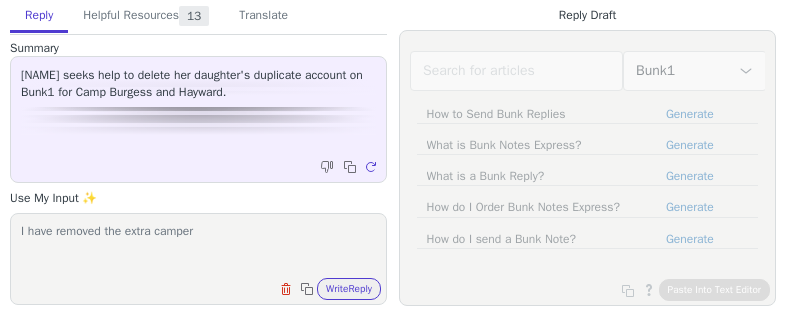 click on "Write  Reply" at bounding box center [349, 289] 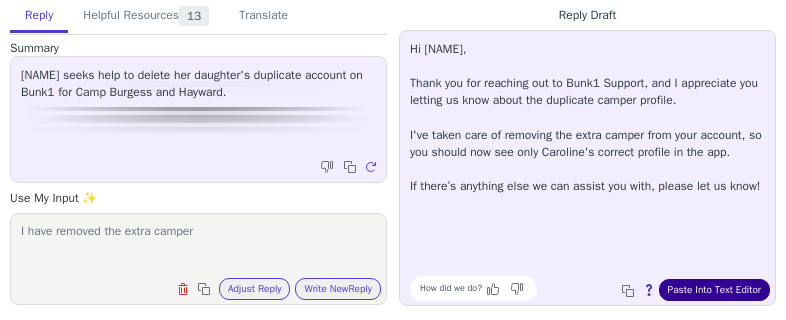 click on "Paste Into Text Editor" at bounding box center (714, 290) 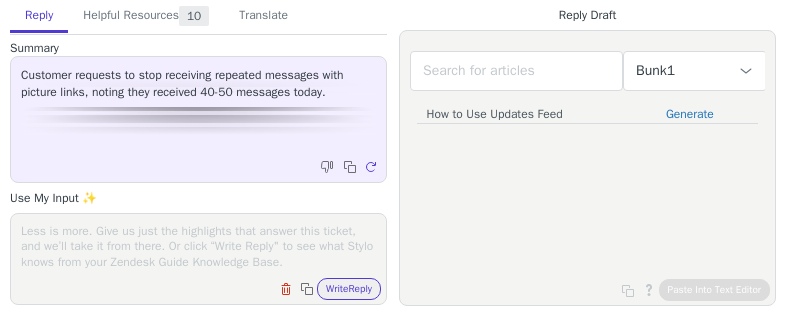 scroll, scrollTop: 0, scrollLeft: 0, axis: both 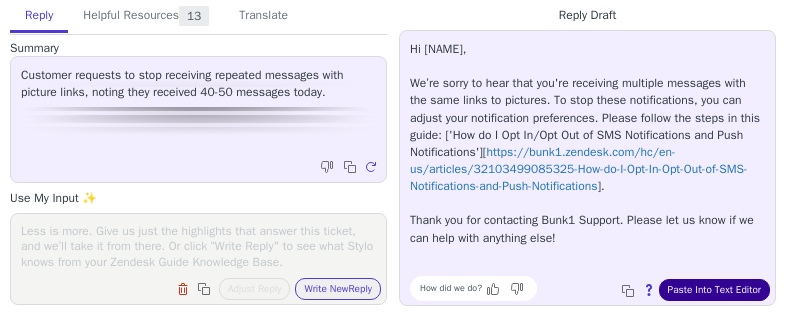 click on "Paste Into Text Editor" at bounding box center [714, 290] 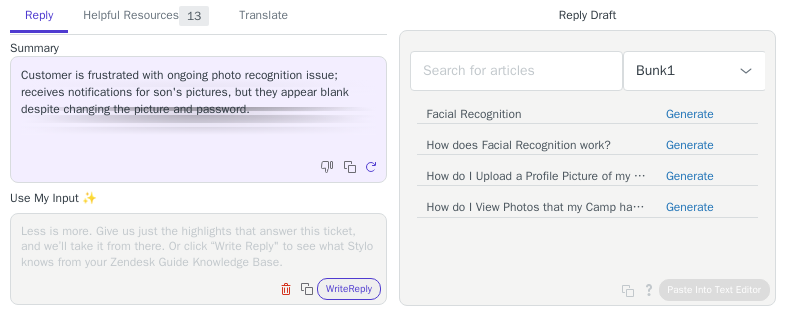scroll, scrollTop: 0, scrollLeft: 0, axis: both 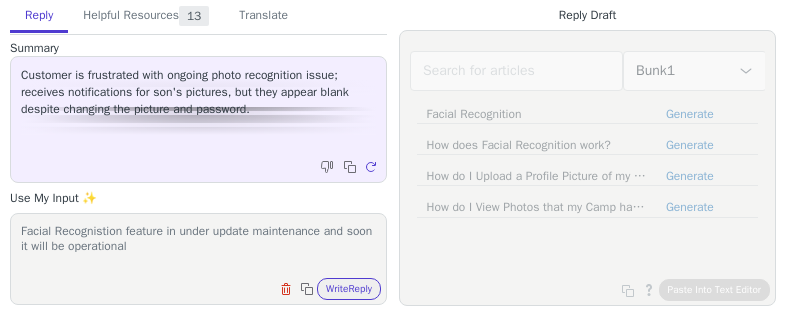 click on "Facial Recognistion feature in under update maintenance and soon it will be operational
I have rerun the facial recognition on your account and In a while you would you be able to see the photos of your campers.
I would request you please visit the bunk1 website and check under the gallery tab.
Also, I have ran a test run on your account and here is the screenshot of the same[REDACTED]" at bounding box center (198, 246) 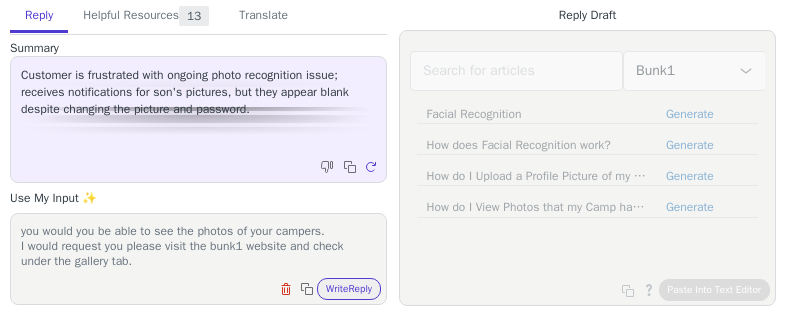 scroll, scrollTop: 90, scrollLeft: 0, axis: vertical 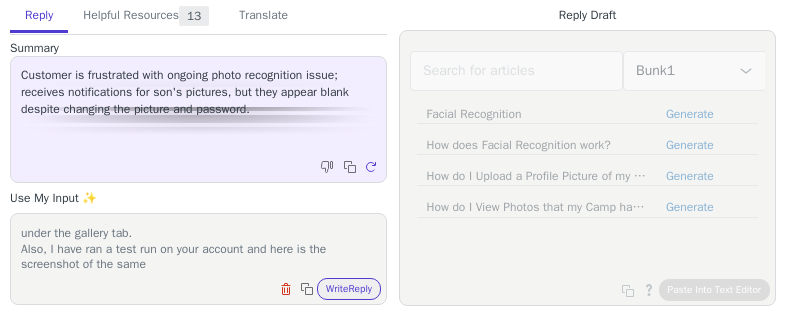 click on "Facial Recognition feature in under update maintenance and soon it will be operational
I have rerun the facial recognition on your account and In a while you would you be able to see the photos of your campers.
I would request you please visit the bunk1 website and check under the gallery tab.
Also, I have ran a test run on your account and here is the screenshot of the same" at bounding box center (198, 246) 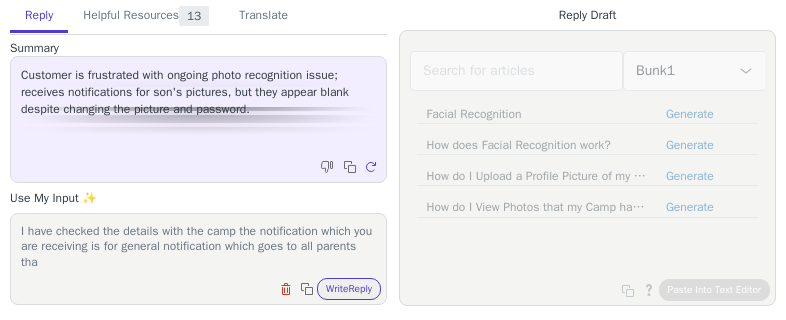 scroll, scrollTop: 0, scrollLeft: 0, axis: both 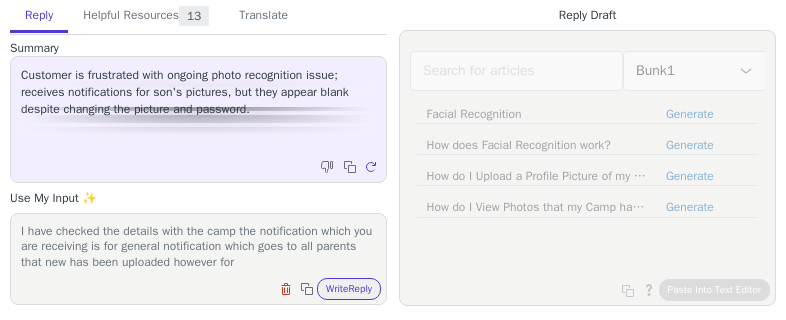 paste on "[NAME] [LASTNAME]" 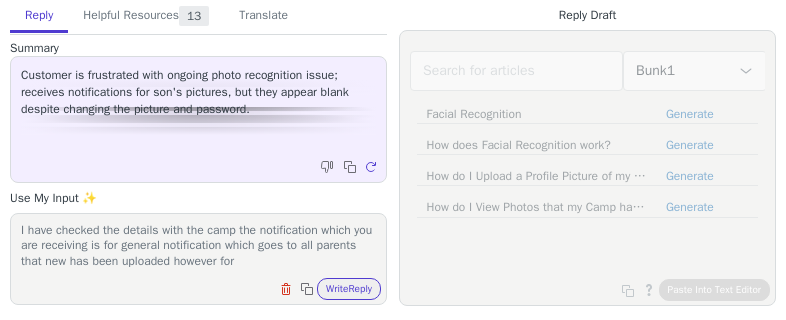 scroll, scrollTop: 0, scrollLeft: 0, axis: both 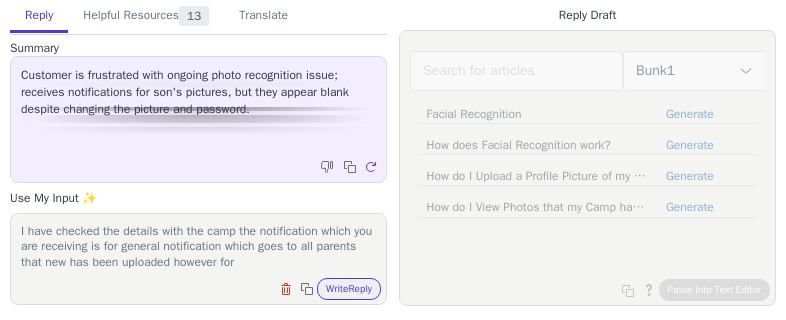 paste on "[NAME] [LASTNAME]" 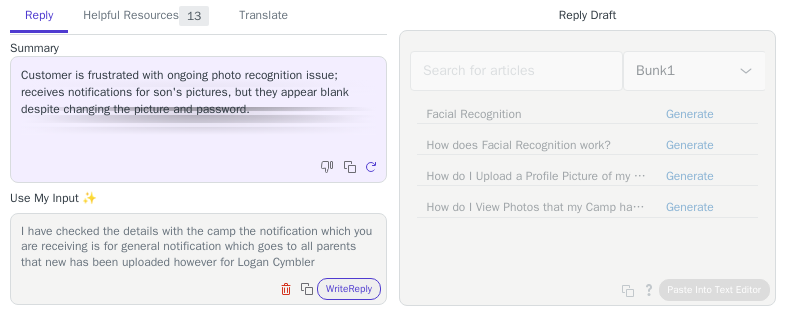 scroll, scrollTop: 16, scrollLeft: 0, axis: vertical 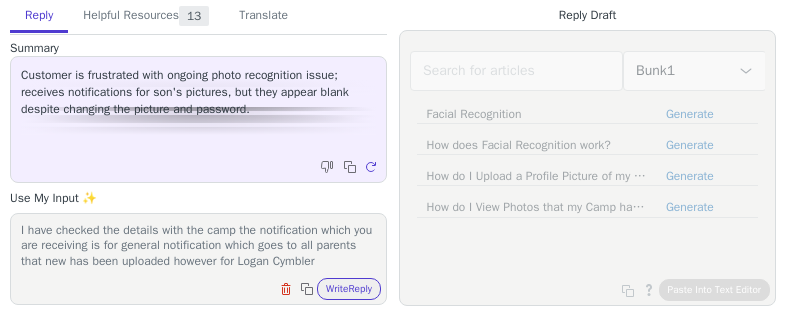 click on "I have checked the details with the camp the notification which you are receiving is for general notification which goes to all parents that new has been uploaded however for Logan Cymbler" at bounding box center [198, 246] 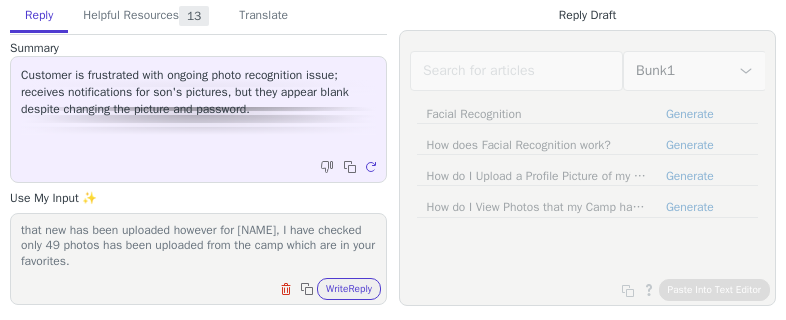 scroll, scrollTop: 62, scrollLeft: 0, axis: vertical 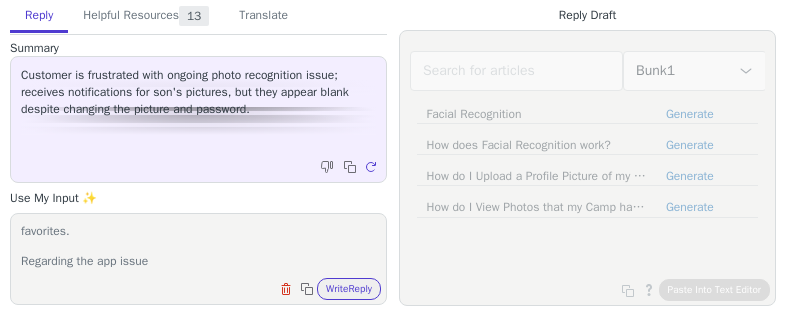 paste on "Facial Recognistion feature in under update maintenance and soon it will be operational" 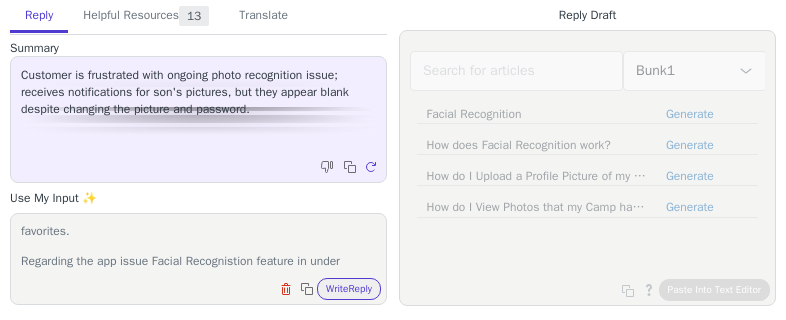 scroll, scrollTop: 78, scrollLeft: 0, axis: vertical 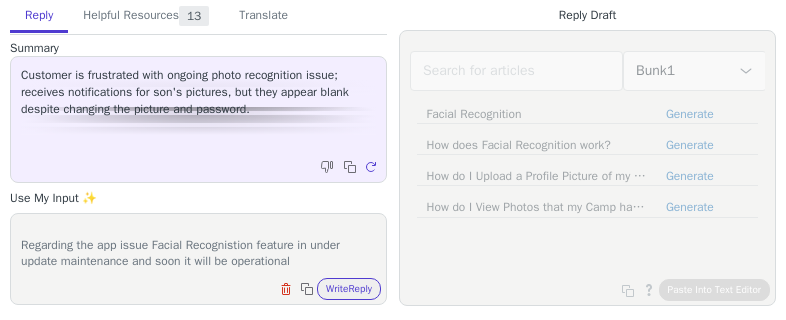 click on "I have checked the details with the camp the notification which you are receiving is for general notification which goes to all parents that new has been uploaded however for [NAME], I have checked only 49 photos has been uploaded from the camp which are in your favorites.
Regarding the app issue Facial Recognistion feature in under update maintenance and soon it will be operational" at bounding box center [198, 246] 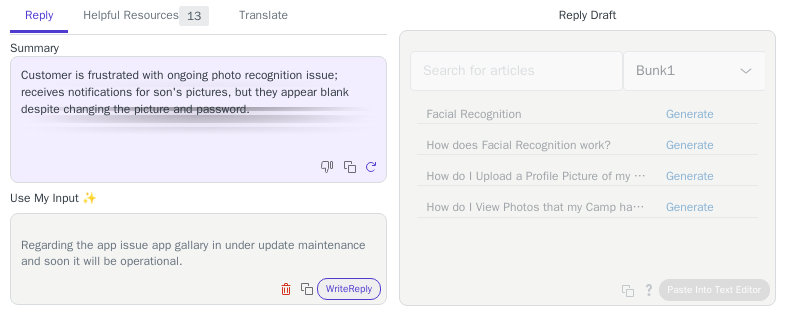 click on "I have checked the details with the camp the notification which you are receiving is for general notification which goes to all parents that new has been uploaded however for [NAME], I have checked only 49 photos has been uploaded from the camp which are in your favorites.
Regarding the app issue app gallary in under update maintenance and soon it will be operational.
I would request you please allow us some time we are fixing this issue meanwhile please try to use the website to view the photos." at bounding box center (198, 246) 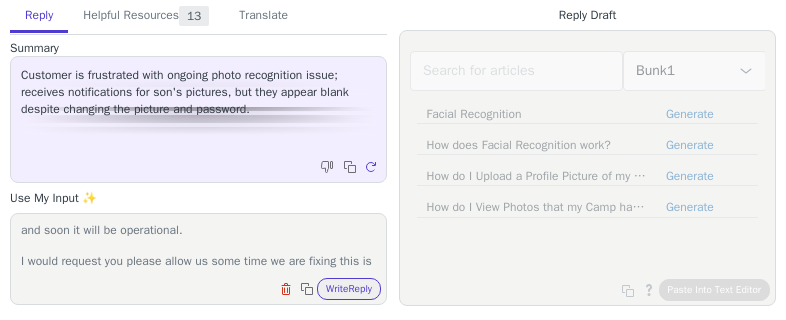 scroll, scrollTop: 123, scrollLeft: 0, axis: vertical 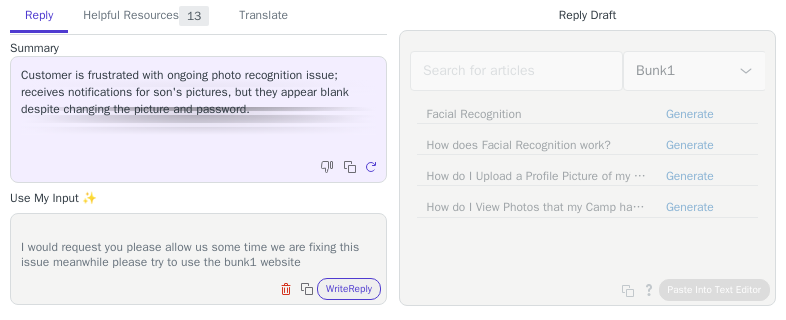 type on "I have checked the details with the camp the notification which you are receiving is for general notification which goes to all parents that new has been uploaded however for [NAME], I have checked only 49 photos has been uploaded from the camp which are in your favorites.
Regarding the app issue app gallary in under update maintenance and soon it will be operational.
I would request you please allow us some time we are fixing this issue meanwhile please try to use the bunk1 website" 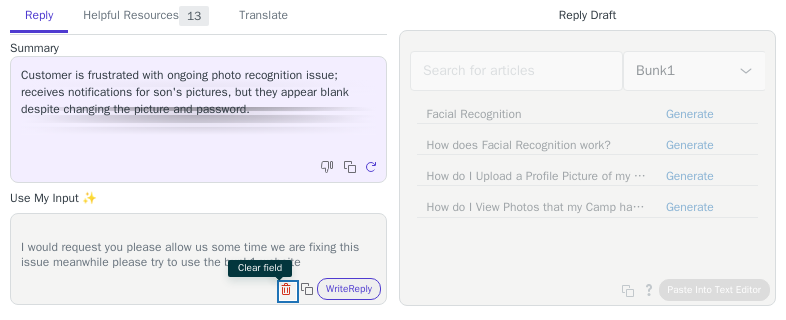 type 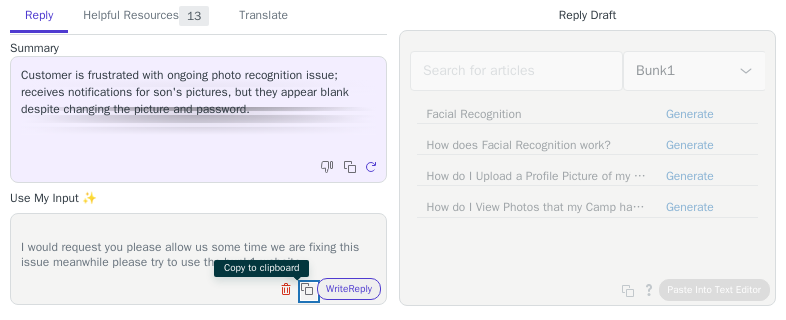 type 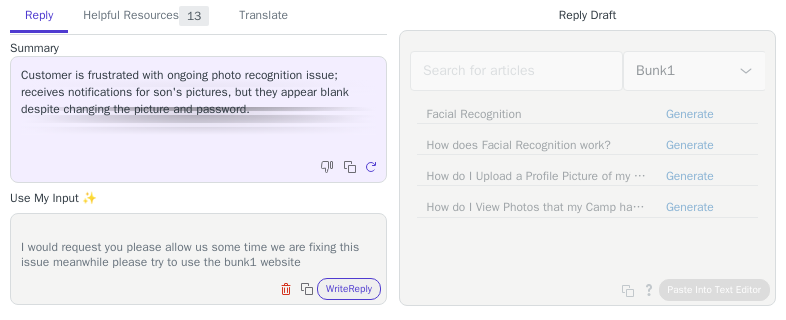click on "Write  Reply" at bounding box center [349, 289] 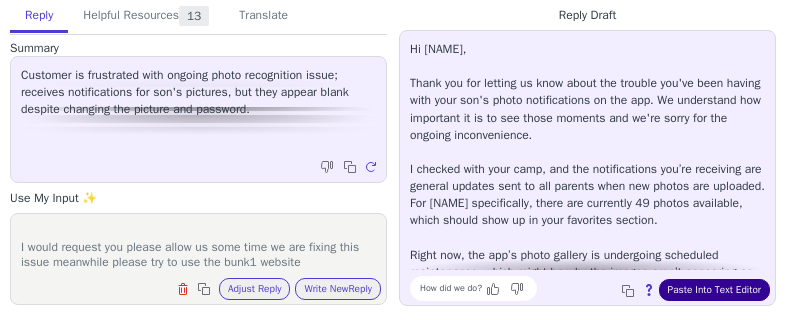 click on "Paste Into Text Editor" at bounding box center [714, 290] 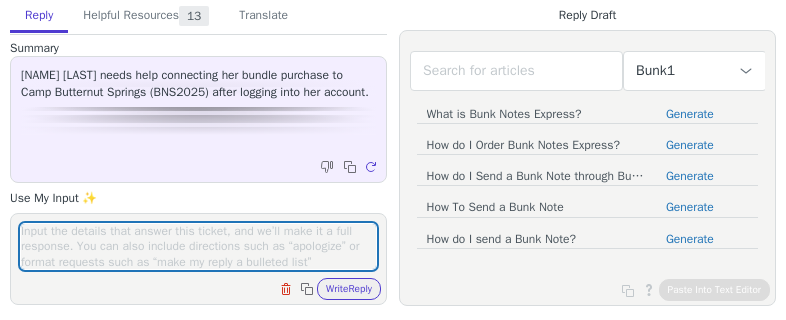 scroll, scrollTop: 0, scrollLeft: 0, axis: both 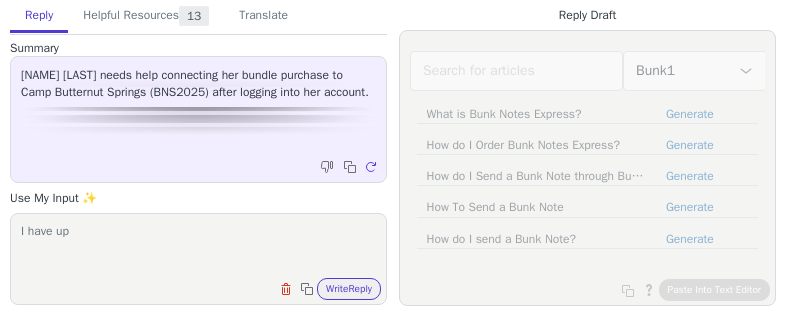 click on "I have up" at bounding box center [198, 246] 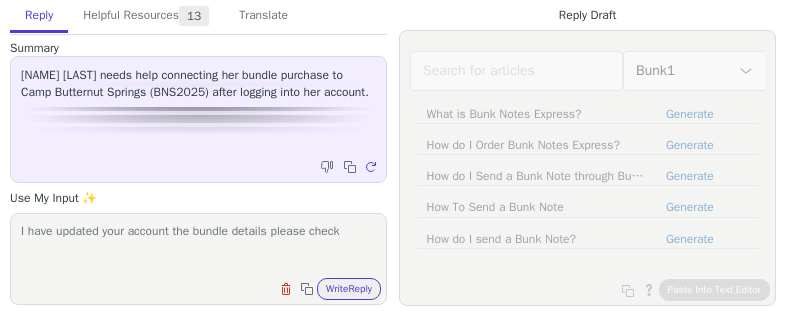 type on "I have updated your account the bundle details please check" 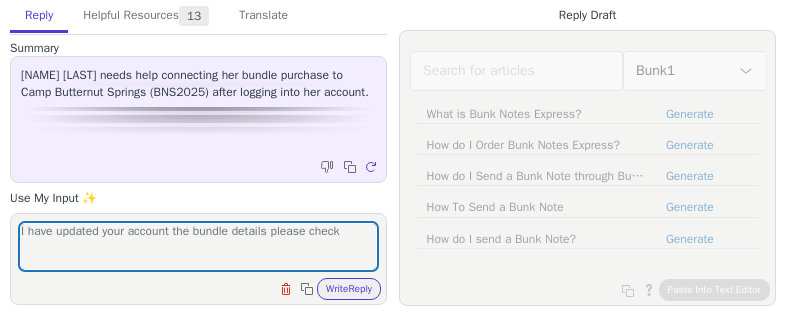 type 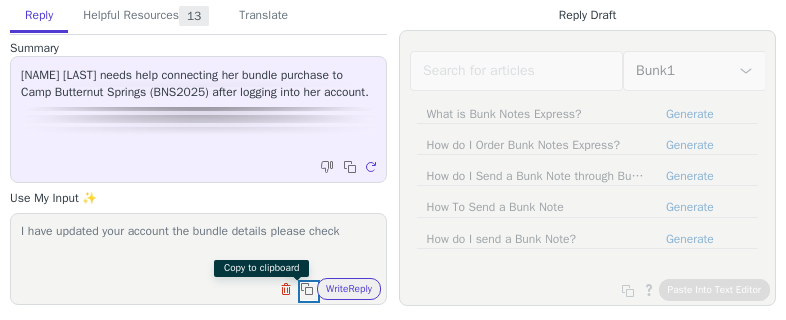 type 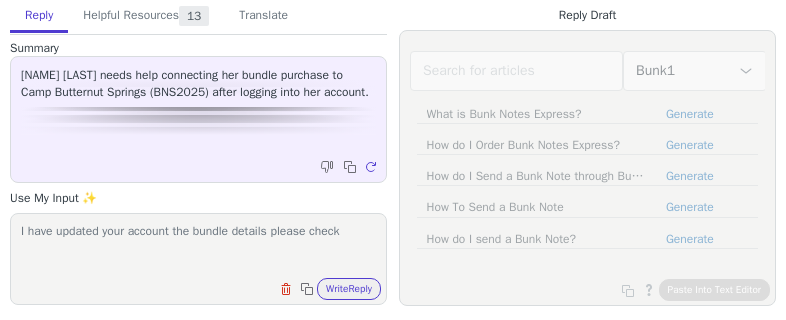 click on "Write  Reply" at bounding box center (349, 289) 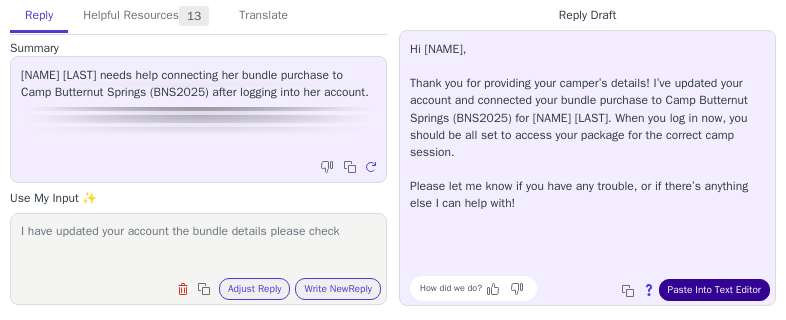 click on "Paste Into Text Editor" at bounding box center (714, 290) 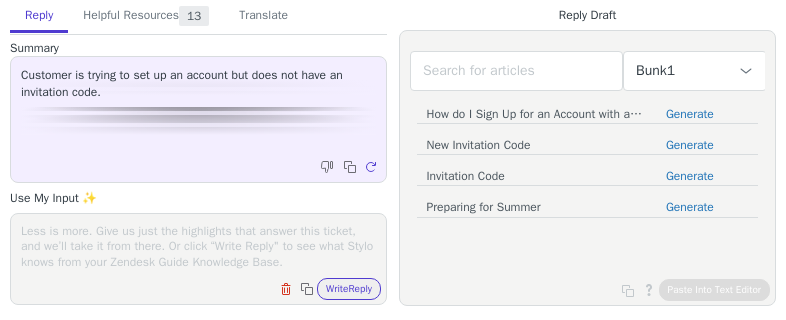 scroll, scrollTop: 0, scrollLeft: 0, axis: both 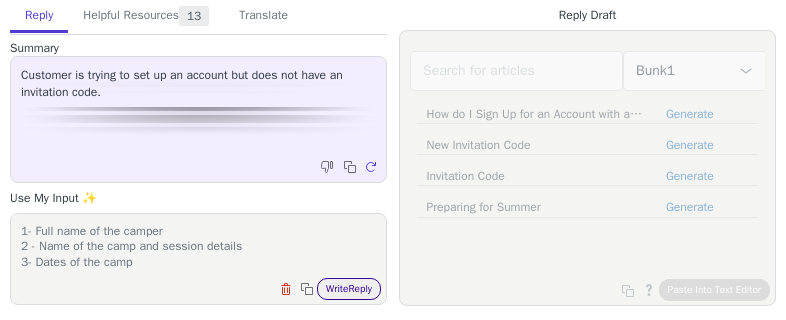 type on "Could you please confirm below details like
1- Full name of the camper
2 - Name of the camp and session details
3- Dates of the camp" 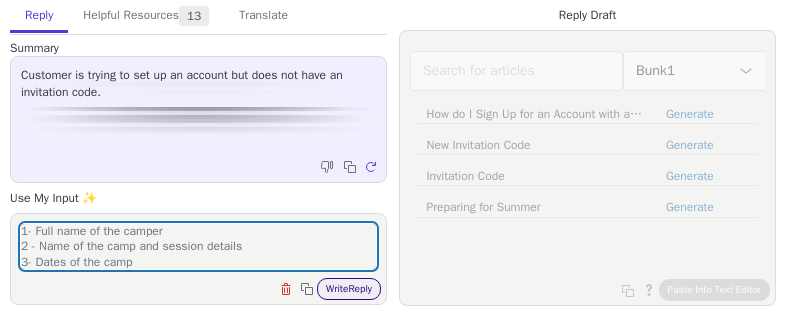 click on "Write  Reply" at bounding box center (349, 289) 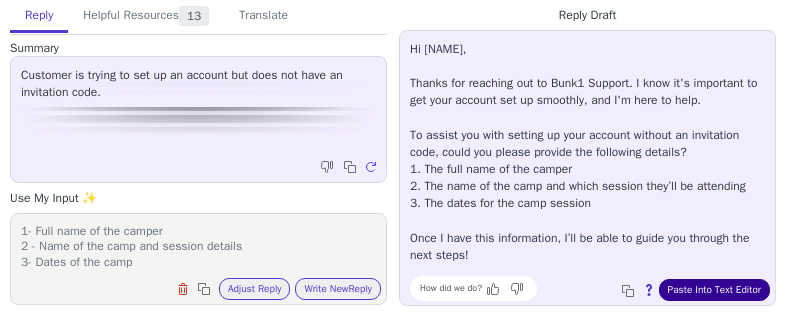 click on "Paste Into Text Editor" at bounding box center [714, 290] 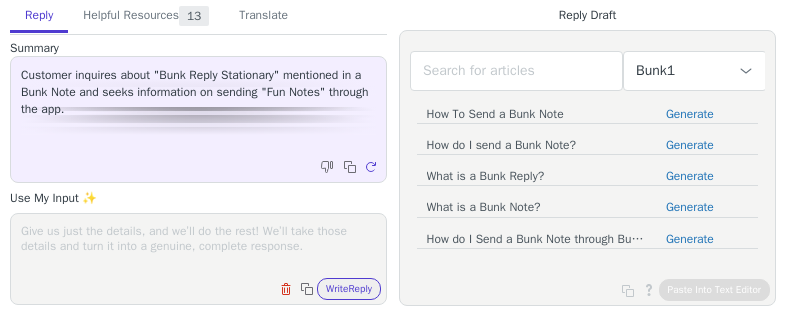scroll, scrollTop: 0, scrollLeft: 0, axis: both 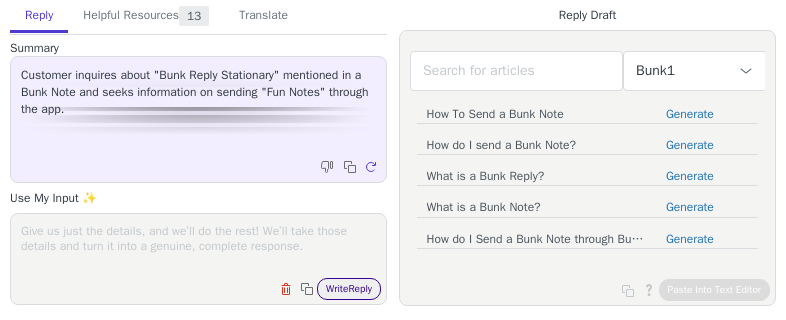 click on "Write  Reply" at bounding box center (349, 289) 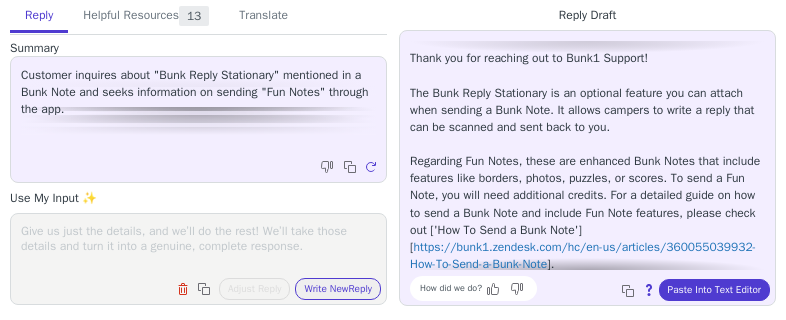 scroll, scrollTop: 0, scrollLeft: 0, axis: both 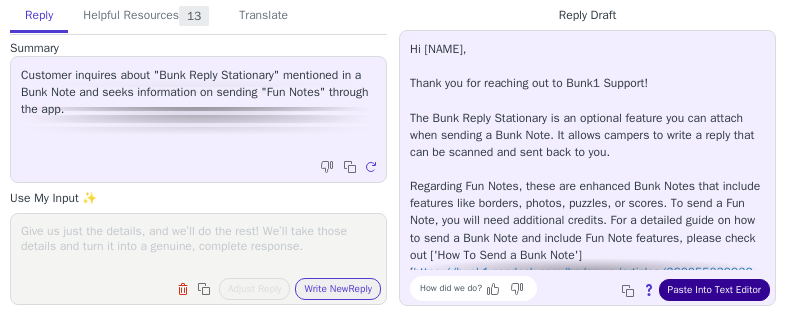 click on "Paste Into Text Editor" at bounding box center [714, 290] 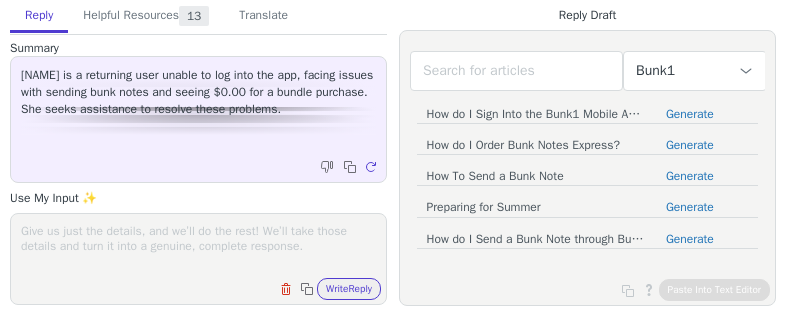 scroll, scrollTop: 0, scrollLeft: 0, axis: both 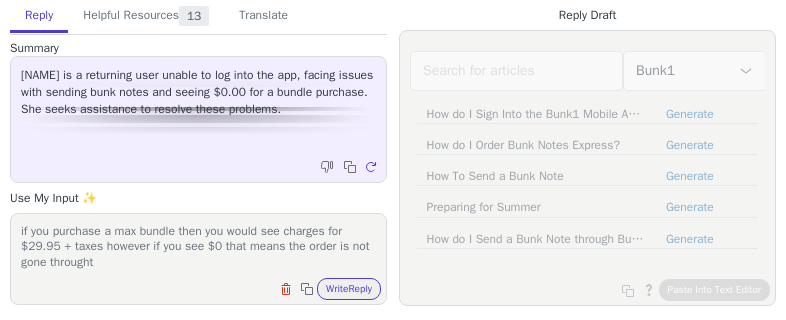 type on "if you purchase a max bundle then you would see charges for $29.95 + taxes however if you see $0 that means the order is not gone throught" 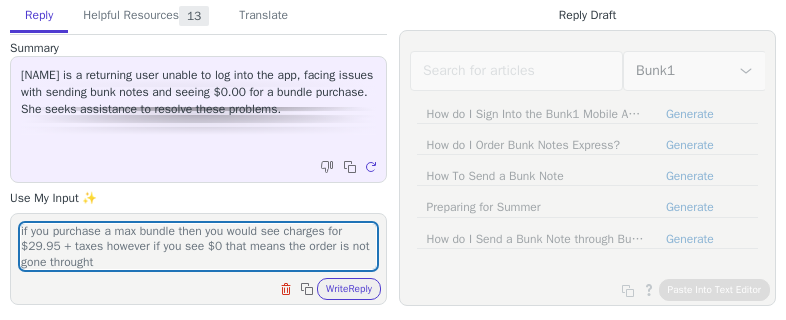 type 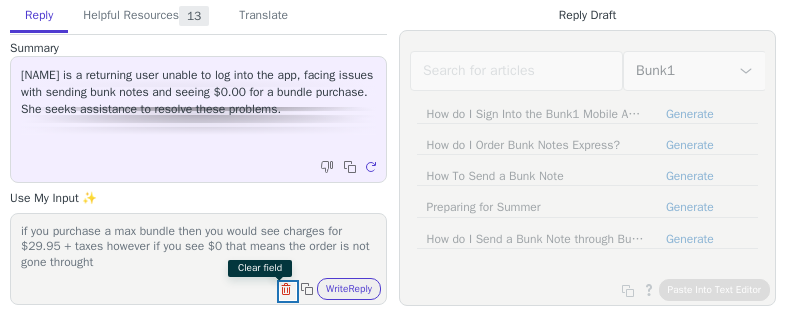 click on "if you purchase a max bundle then you would see charges for $29.95 + taxes however if you see $0 that means the order is not gone throught" at bounding box center (198, 246) 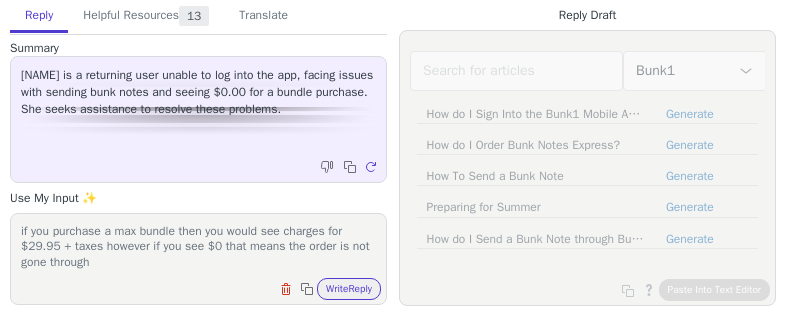 type on "if you purchase a max bundle then you would see charges for $29.95 + taxes however if you see $0 that means the order is not gone through" 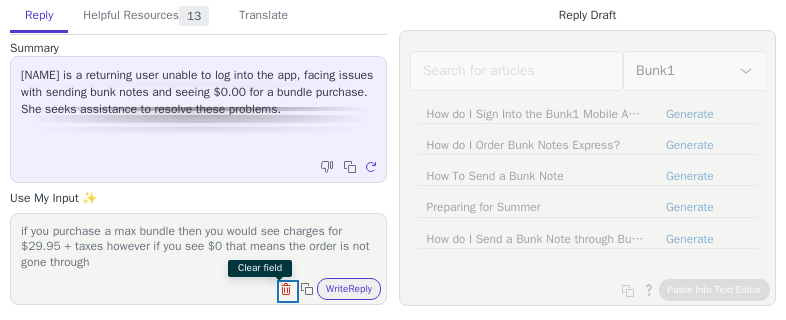 type 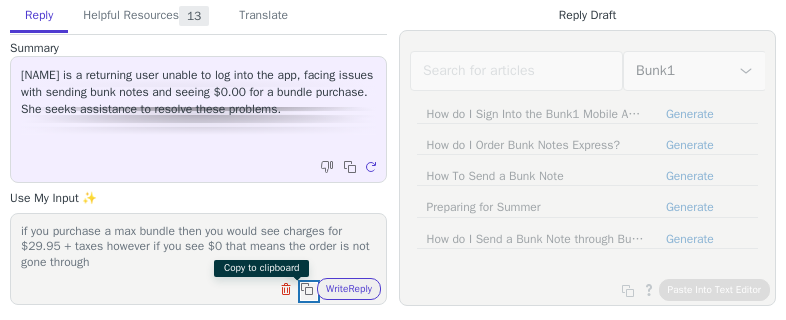 type 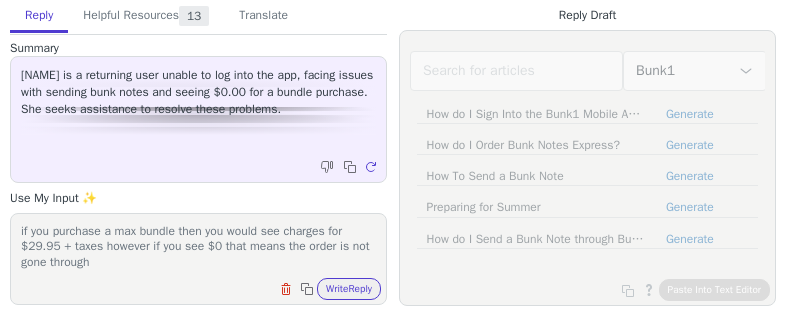 click on "Write  Reply" at bounding box center (349, 289) 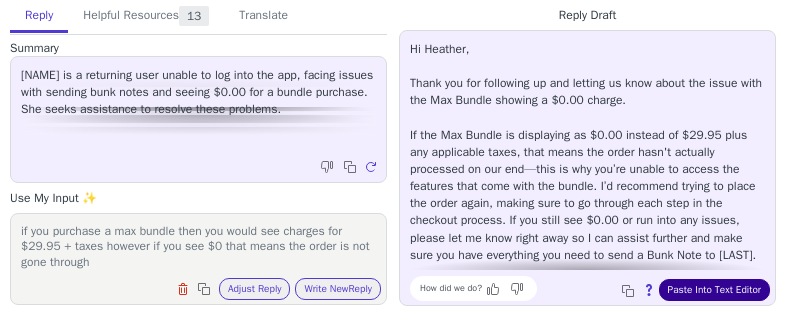 click on "Paste Into Text Editor" at bounding box center (714, 290) 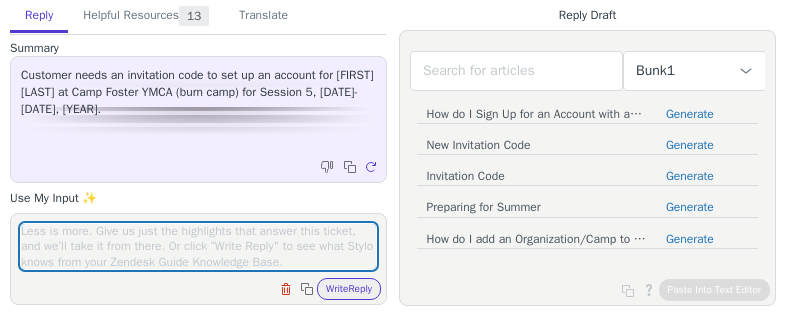 scroll, scrollTop: 0, scrollLeft: 0, axis: both 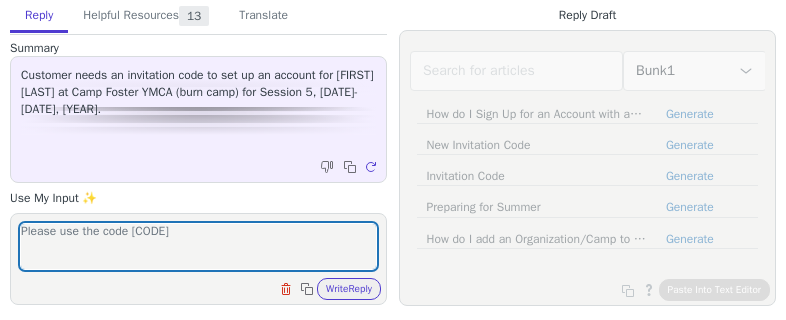 type on "Please use the code [CODE]" 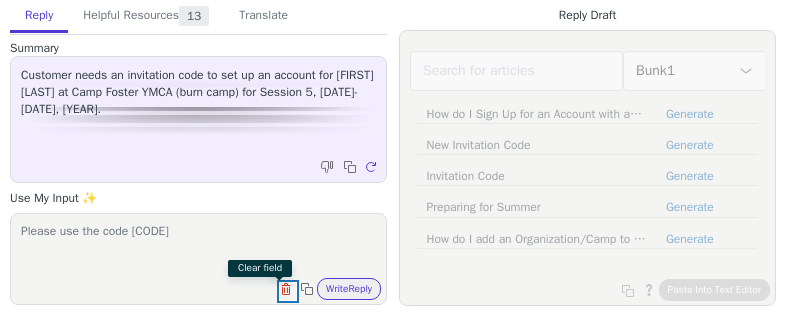 type 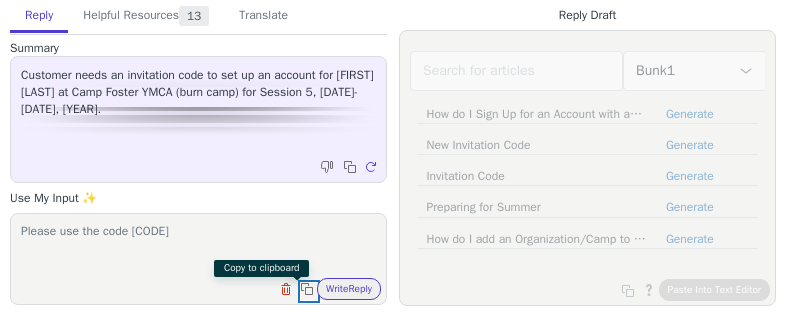 type 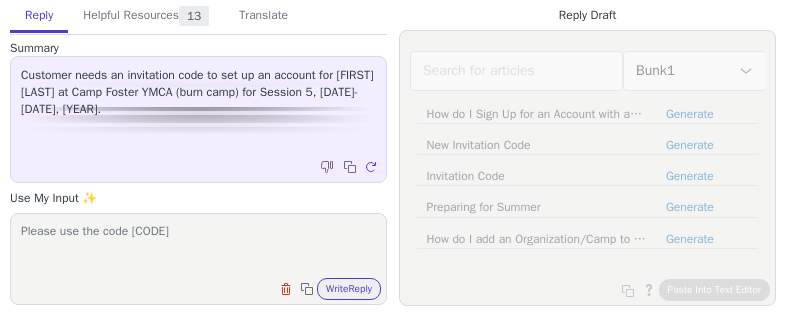 click on "Write  Reply" at bounding box center [349, 289] 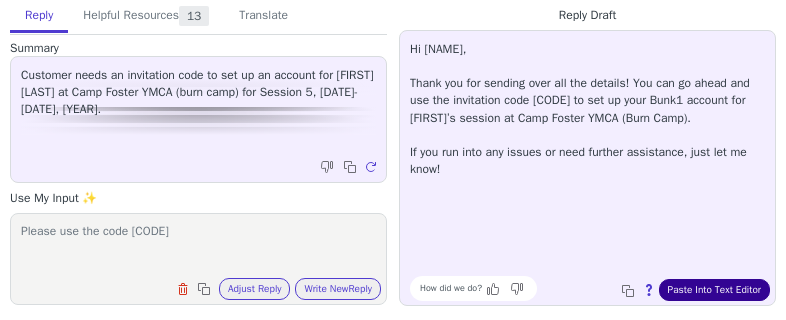 click on "Paste Into Text Editor" at bounding box center (714, 290) 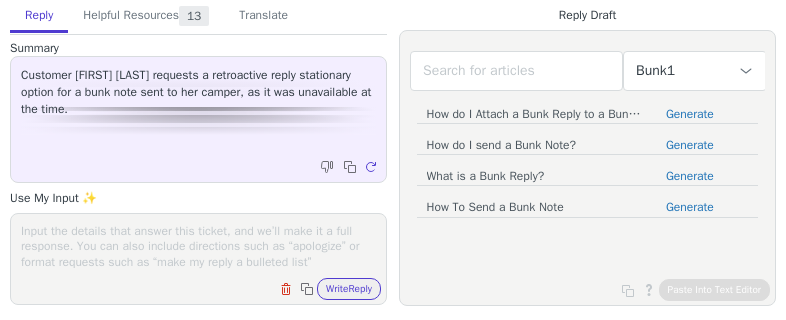 scroll, scrollTop: 0, scrollLeft: 0, axis: both 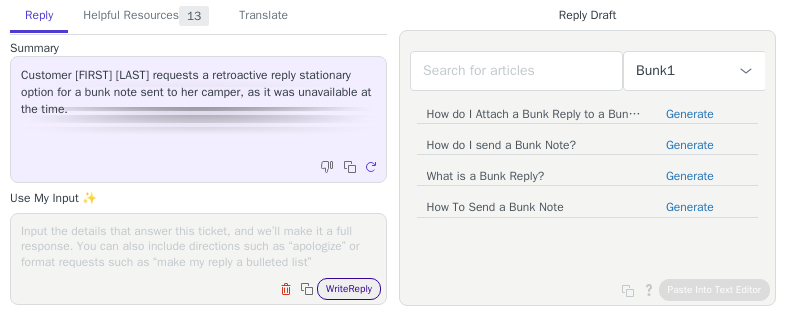 click on "Write  Reply" at bounding box center [349, 289] 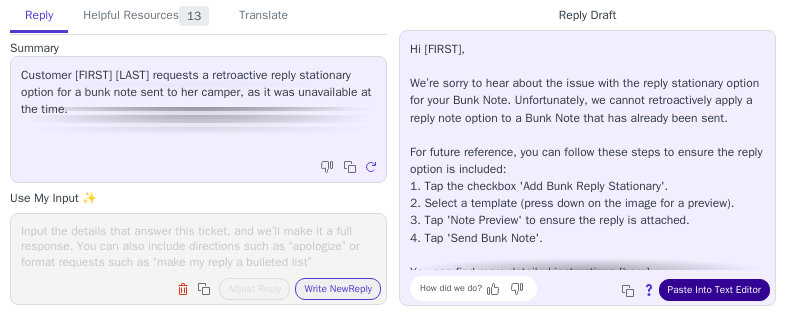 click on "Paste Into Text Editor" at bounding box center (714, 290) 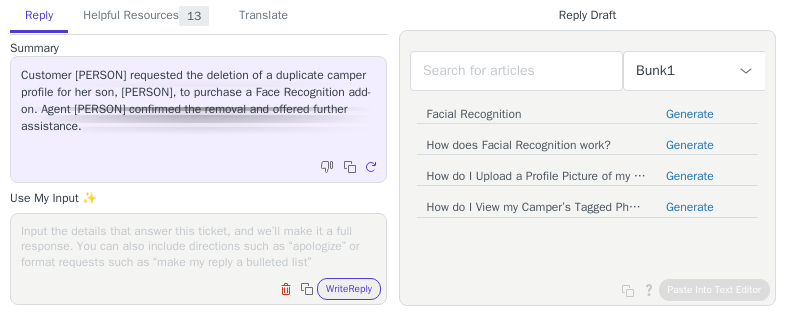 click on "Summary Customer Mari Soto requested the deletion of a duplicate camper profile for her son, Hans, to purchase a Face Recognition add-on. Agent Saif confirmed the removal and offered further assistance. Copy to clipboard Regenerate Use My Input ✨ Clear field Copy to clipboard Write  Reply" at bounding box center (198, 172) 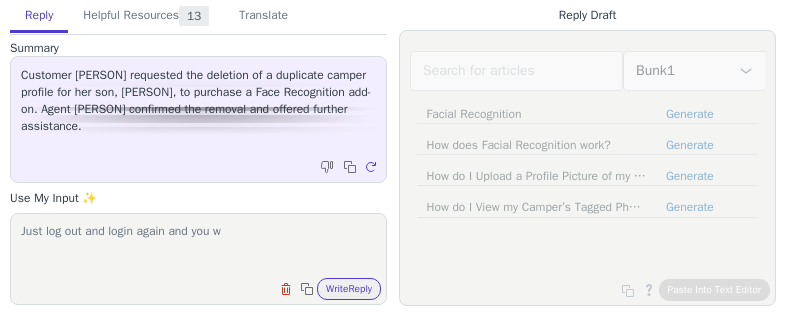 type on "Just log out and login again and you wo" 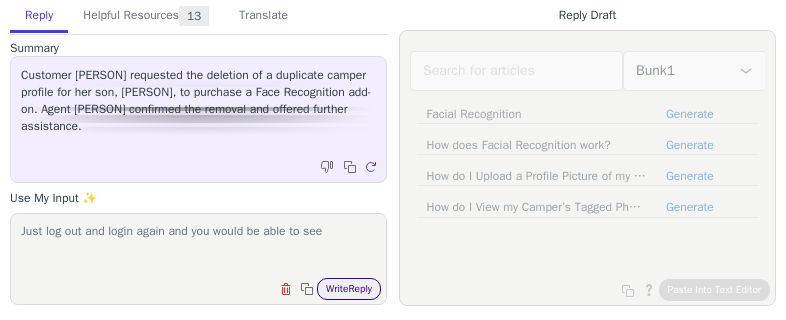 click on "Write  Reply" at bounding box center [349, 289] 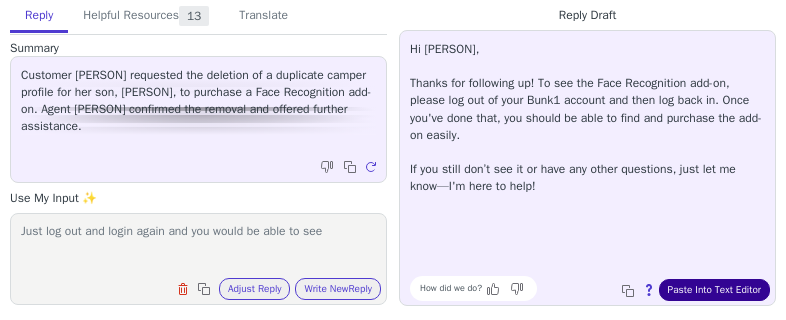 click on "Paste Into Text Editor" at bounding box center (714, 290) 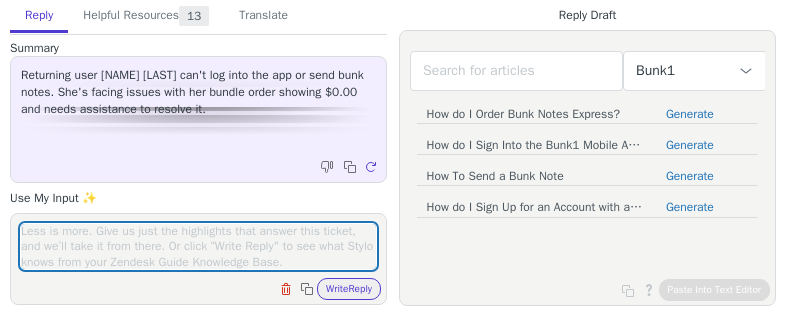 scroll, scrollTop: 0, scrollLeft: 0, axis: both 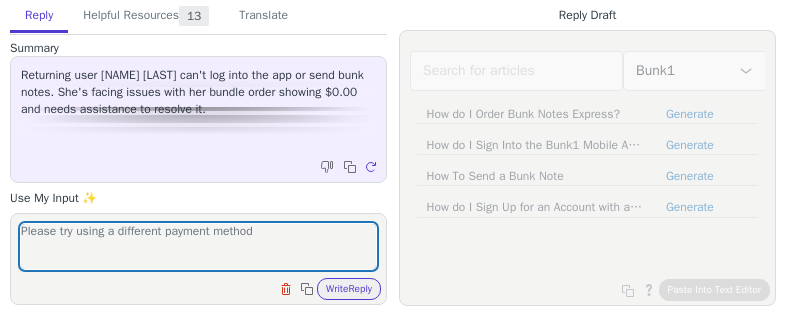 type on "Please try using a different payment method" 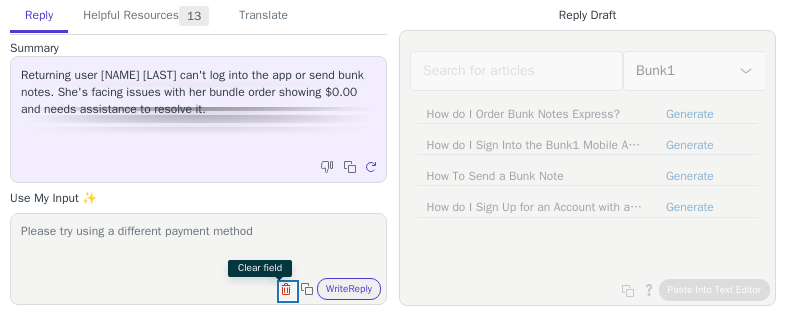 type 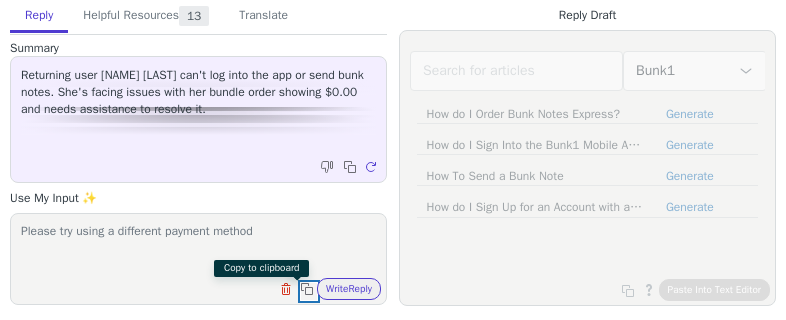 type 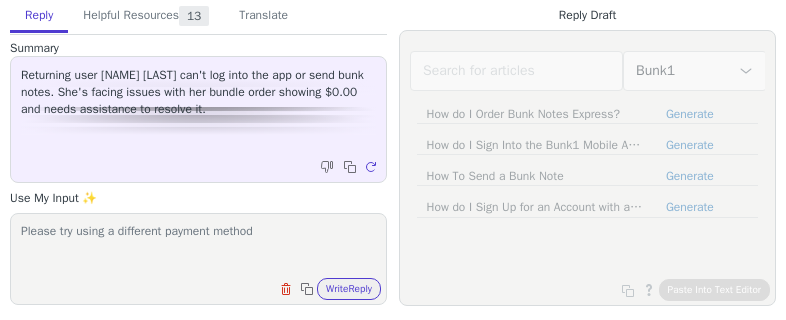click on "Write  Reply" at bounding box center [349, 289] 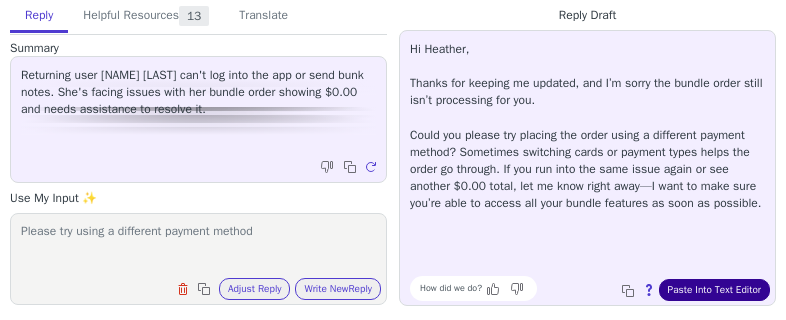 click on "Paste Into Text Editor" at bounding box center (714, 290) 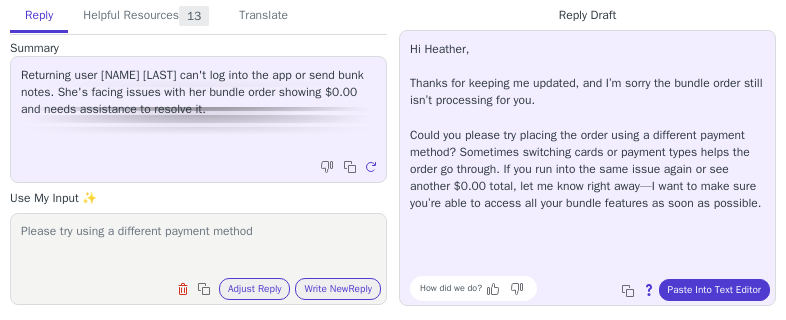 click on "Please try using a different payment method" at bounding box center [198, 246] 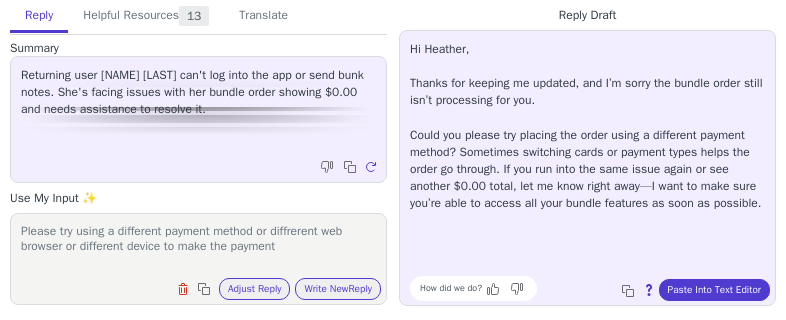 type on "Please try using a different payment method or diffrerent web browser or different device to make the payment" 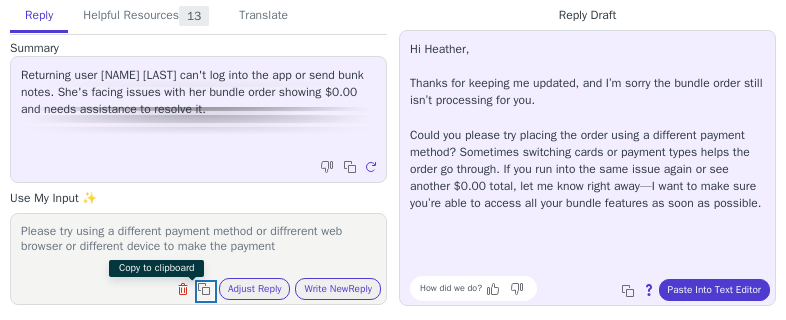 type 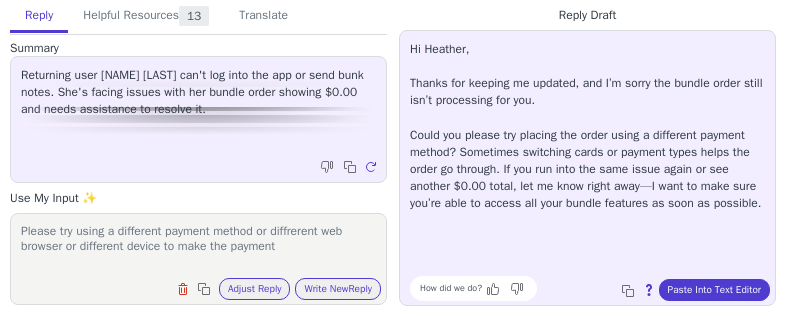 click on "Write New  Reply" at bounding box center (338, 289) 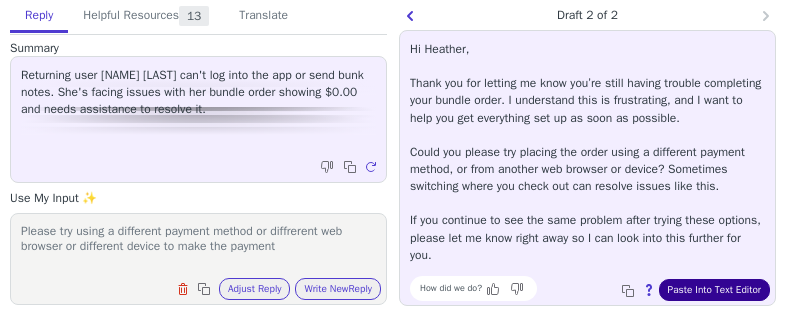 click on "Paste Into Text Editor" at bounding box center (714, 290) 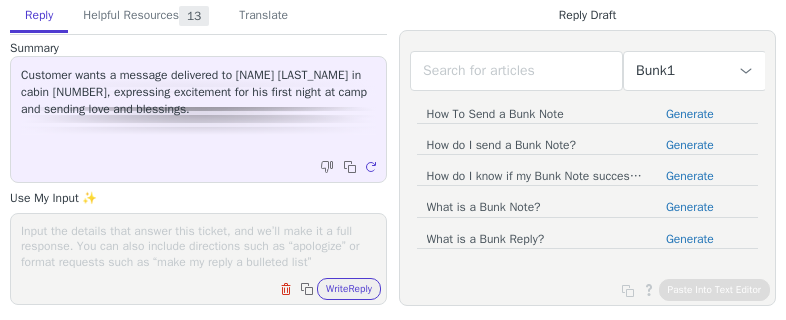 scroll, scrollTop: 0, scrollLeft: 0, axis: both 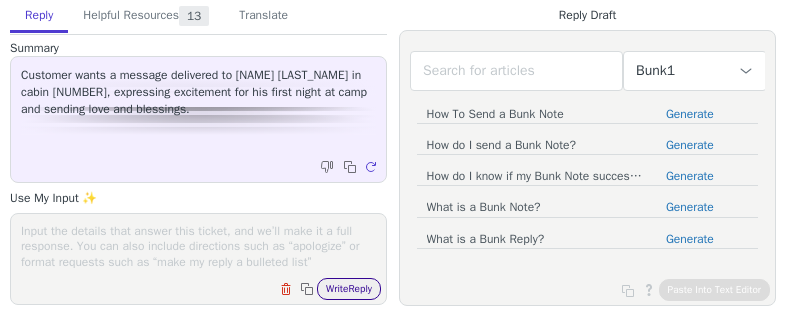 click on "Write  Reply" at bounding box center [349, 289] 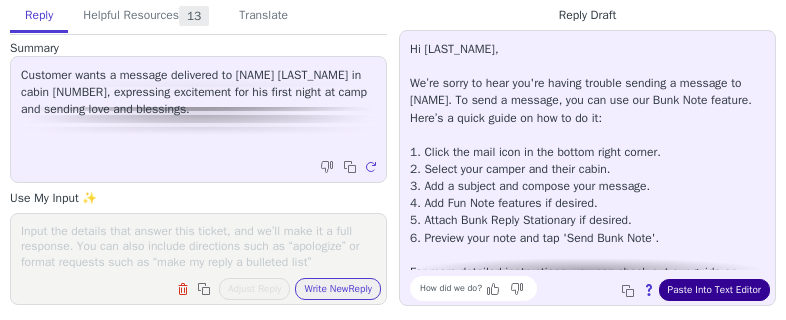 click on "Paste Into Text Editor" at bounding box center [714, 290] 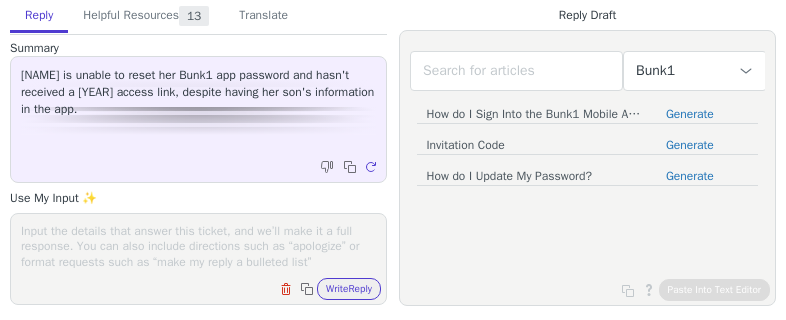 scroll, scrollTop: 0, scrollLeft: 0, axis: both 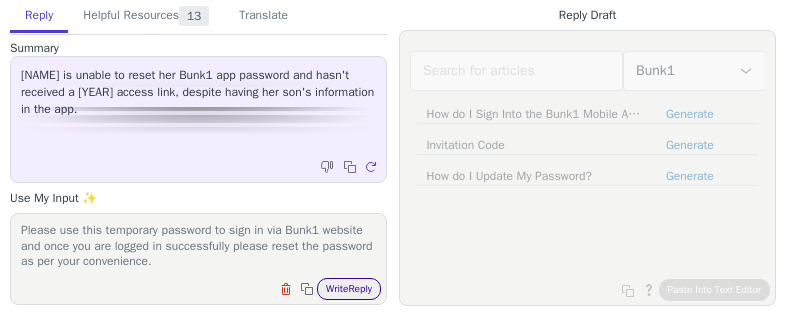 type on "In order to help you I have reset your password that is:
[PASSWORD]
Please use this temporary password to sign in via Bunk1 website and once you are logged in successfully please reset the password as per your convenience." 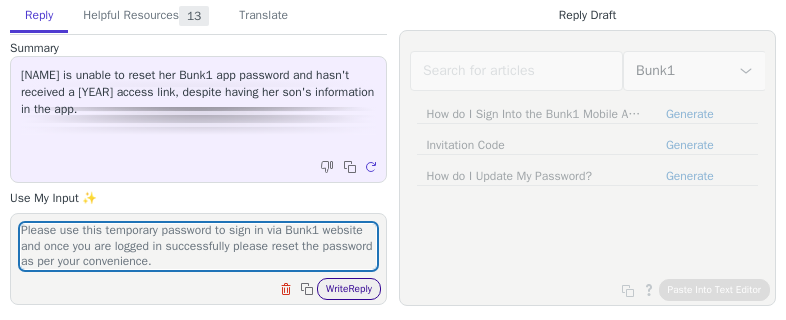 click on "Write  Reply" at bounding box center (349, 289) 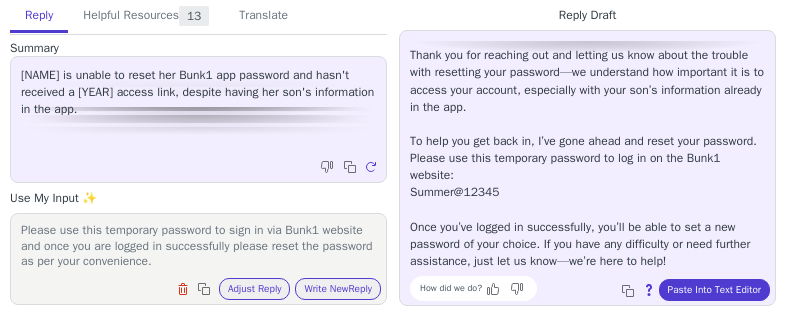 scroll, scrollTop: 0, scrollLeft: 0, axis: both 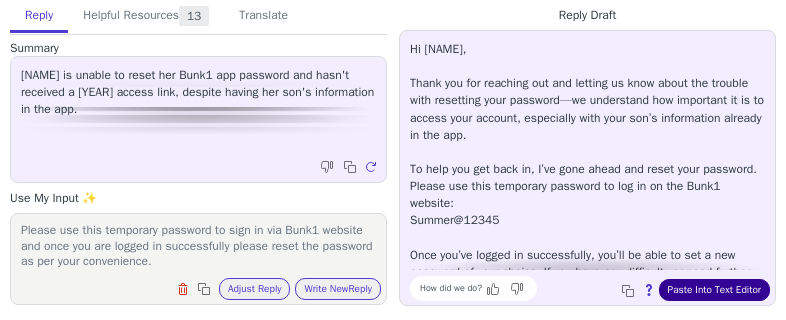click on "Paste Into Text Editor" at bounding box center [714, 290] 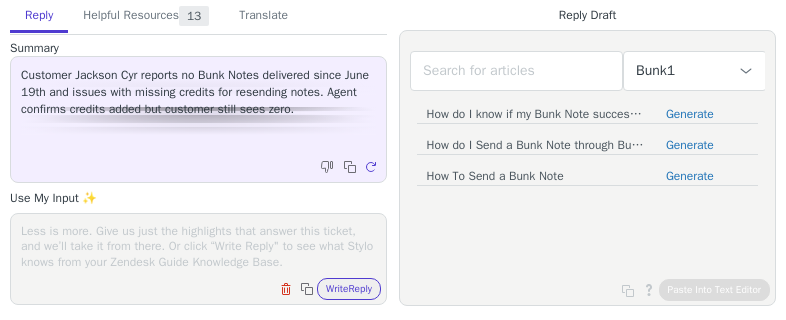 scroll, scrollTop: 0, scrollLeft: 0, axis: both 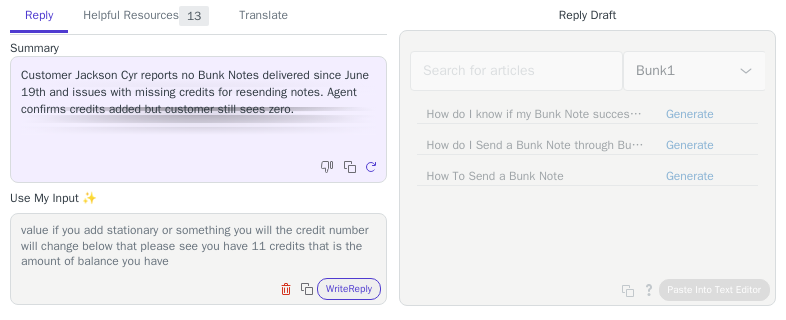 type on "Please ignore the line were is says 0 credit that when summary value if you add stationary or something you will the credit number will change below that please see you have 11 credits that is the amount of balance you have" 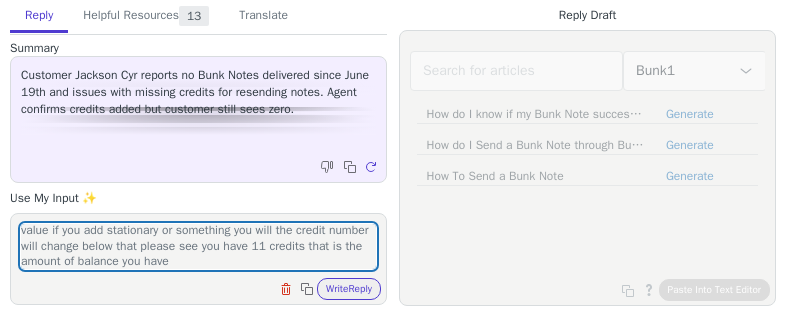 type 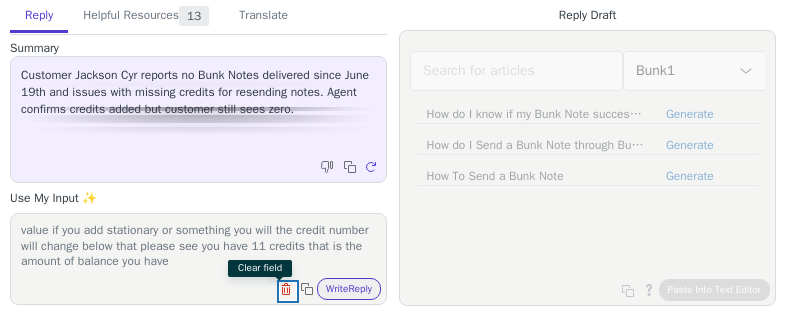type 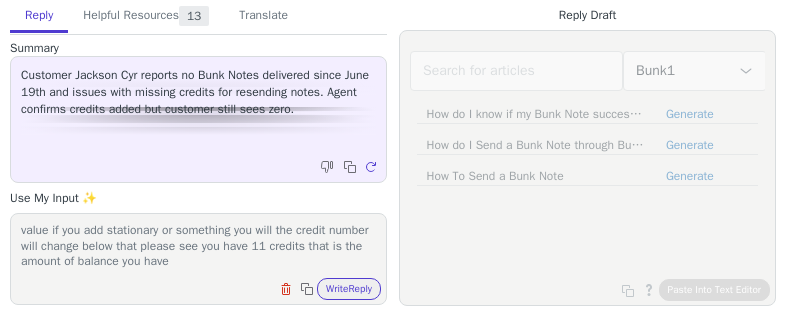 type 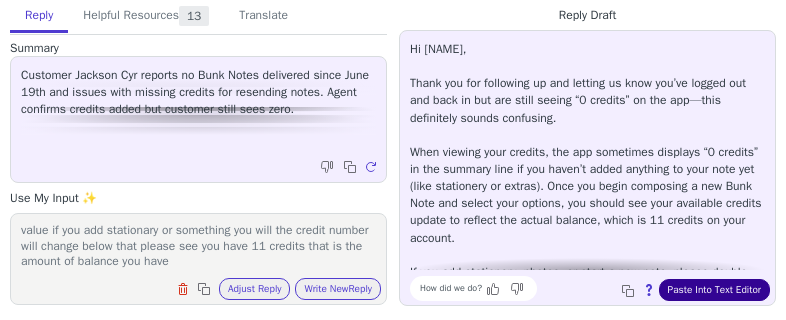 click on "Paste Into Text Editor" at bounding box center (714, 290) 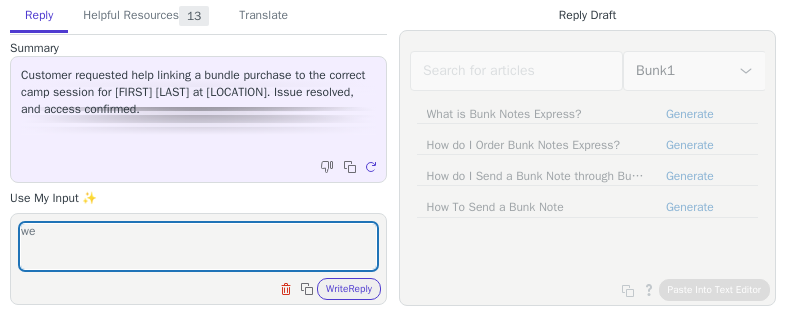 scroll, scrollTop: 0, scrollLeft: 0, axis: both 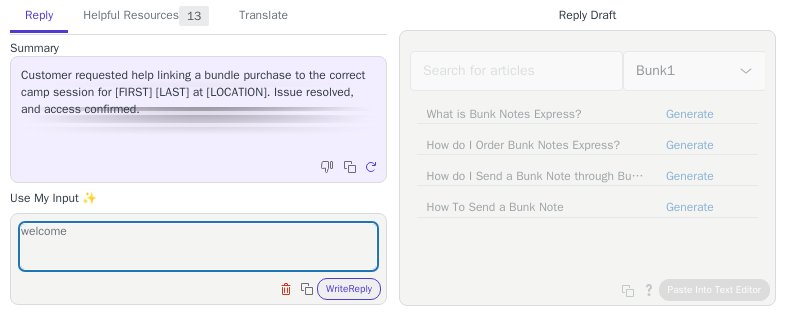 type on "welcome" 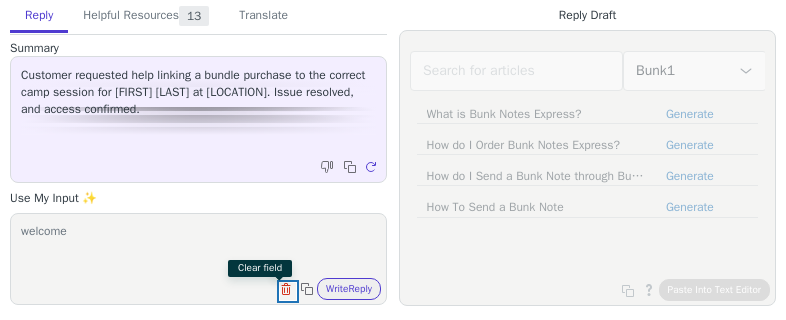 type 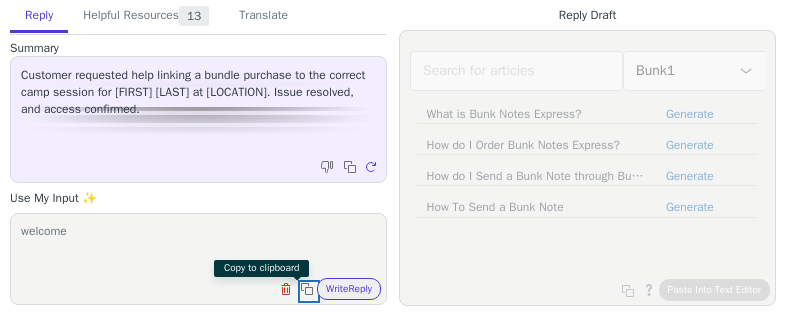 type 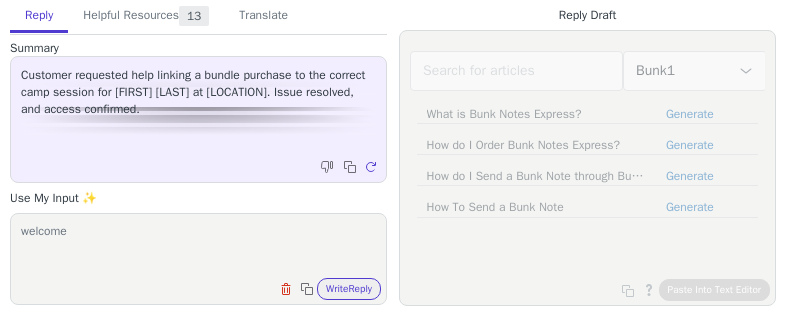 click on "Write  Reply" at bounding box center (349, 289) 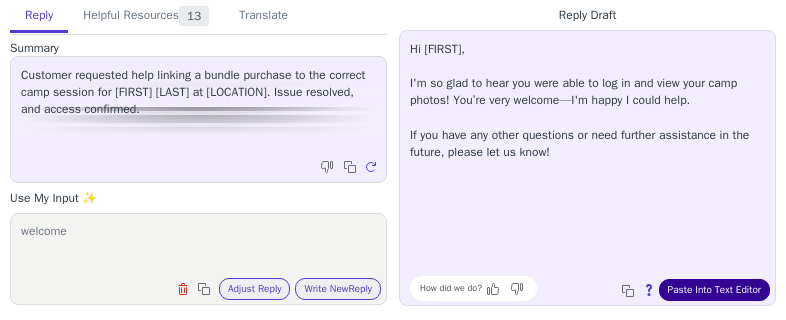 click on "Paste Into Text Editor" at bounding box center [714, 290] 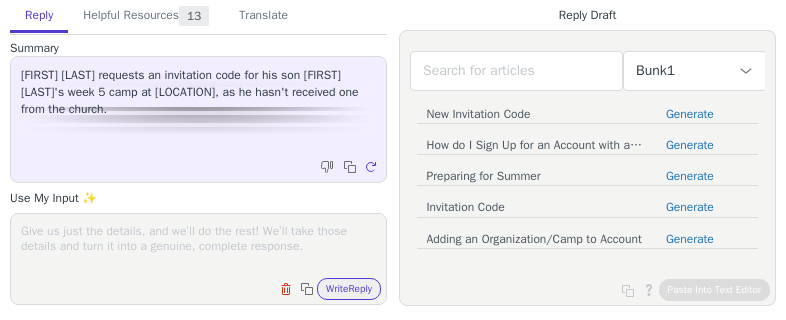 scroll, scrollTop: 0, scrollLeft: 0, axis: both 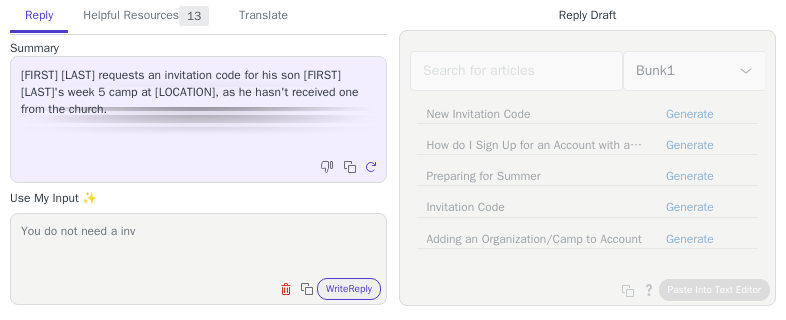 click on "You do not need a inv" at bounding box center [198, 246] 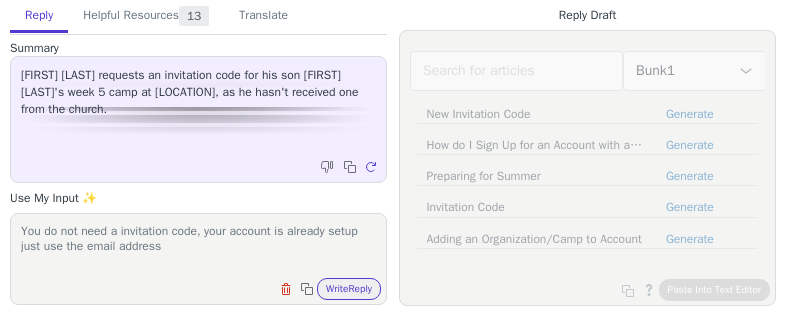 click on "You do not need a invitation code, your account is already setup just use the email address" at bounding box center [198, 246] 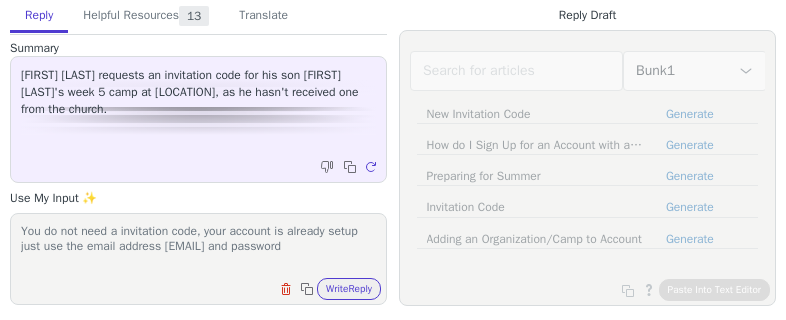 paste on "Summer@12345" 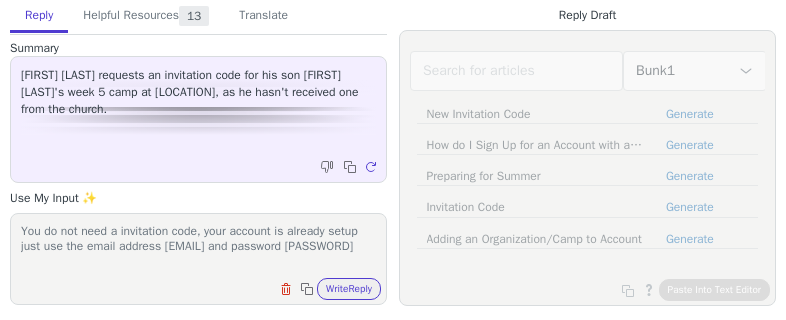 scroll, scrollTop: 0, scrollLeft: 0, axis: both 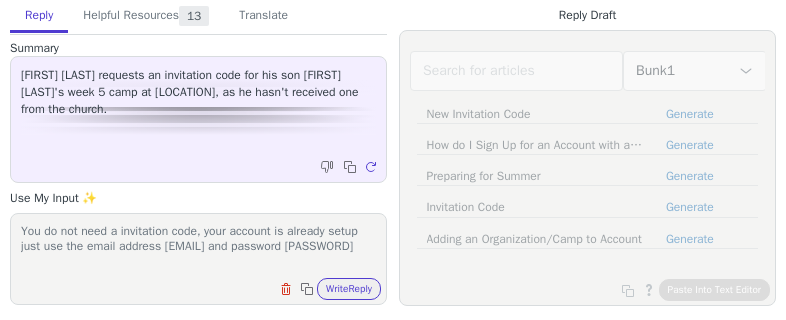 click on "You do not need a invitation code, your account is already setup just use the email address irishfamily4@yahoo.com and password Summer@12345" at bounding box center [198, 246] 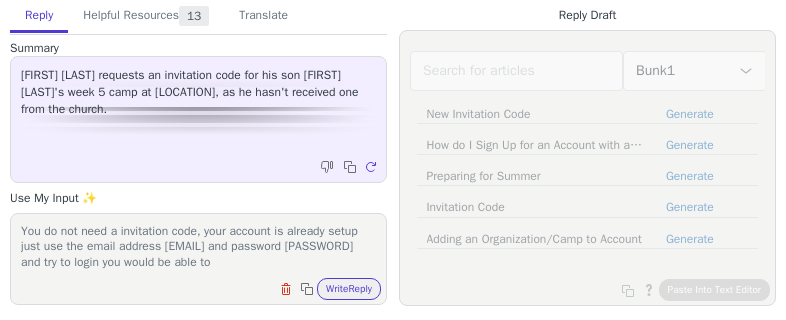 scroll, scrollTop: 16, scrollLeft: 0, axis: vertical 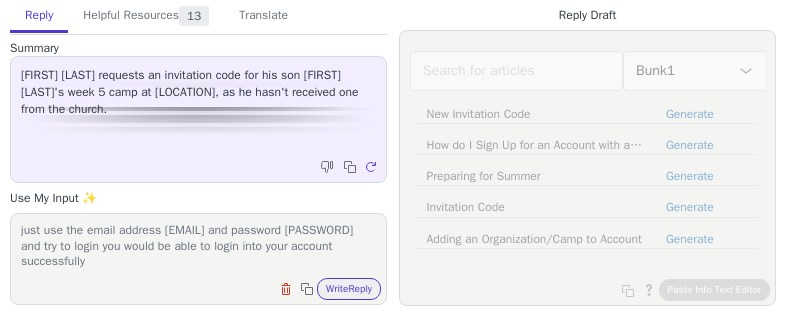 type on "You do not need a invitation code, your account is already setup just use the email address irishfamily4@yahoo.com and password Summer@12345 and try to login you would be able to login into your account successfully" 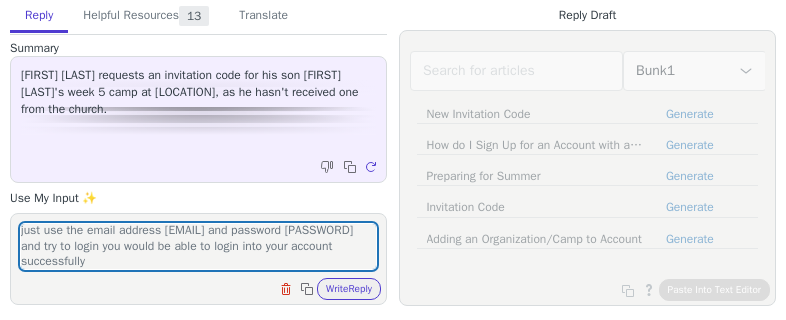 type 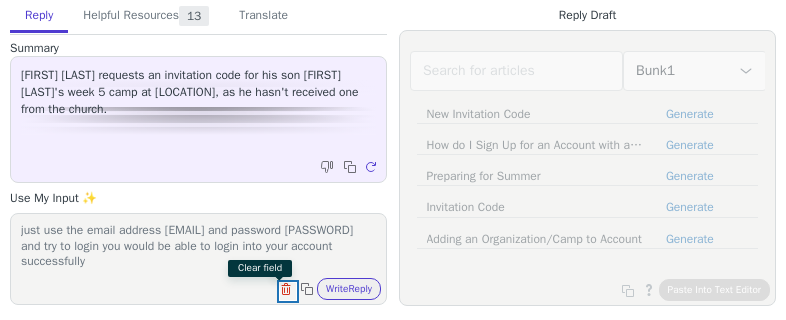 type 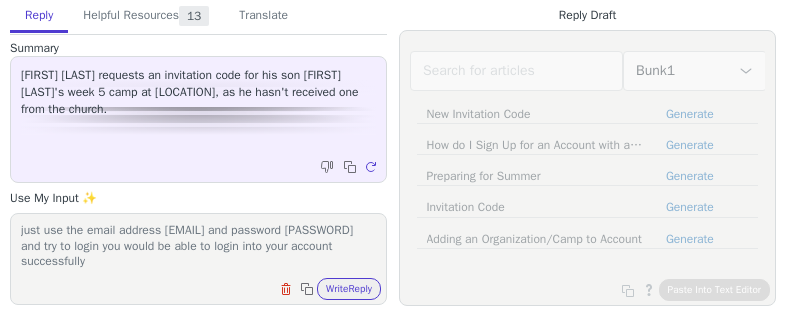type 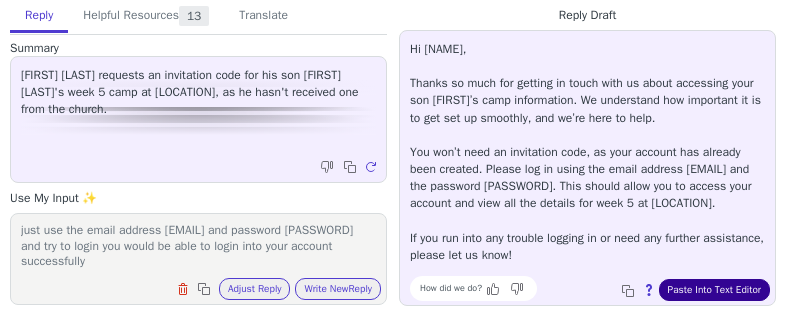 click on "Paste Into Text Editor" at bounding box center [714, 290] 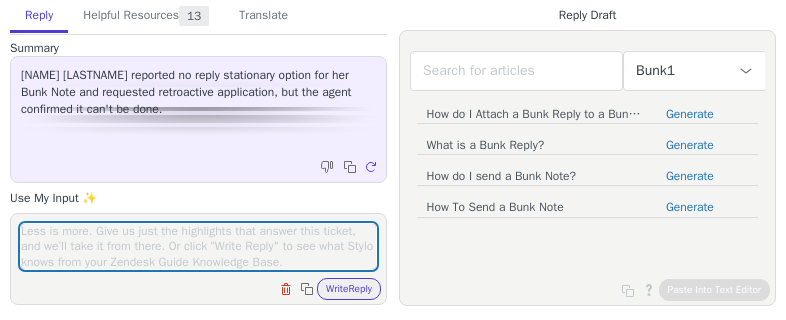 scroll, scrollTop: 0, scrollLeft: 0, axis: both 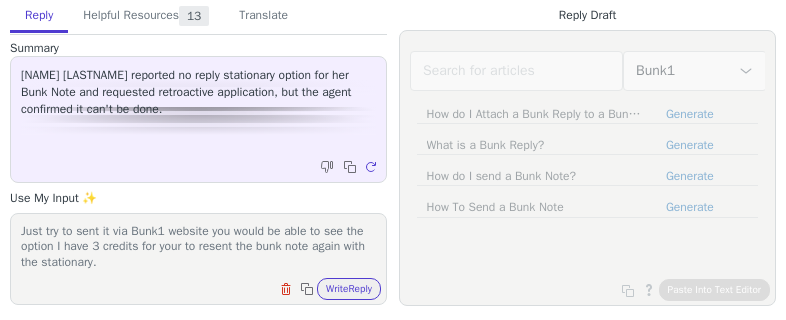 click on "Just try to sent it via Bunk1 website you would be able to see the option I have 3 credits for your to resent the bunk note again with the stationary.
I have atta Clear field Copy to clipboard Write  Reply" at bounding box center [198, 259] 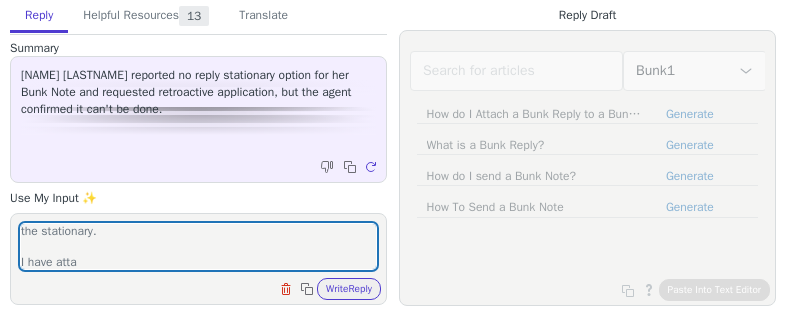 click on "Just try to sent it via Bunk1 website you would be able to see the option I have 3 credits for your to resent the bunk note again with the stationary.
I have atta Clear field Copy to clipboard Write  Reply" at bounding box center (198, 259) 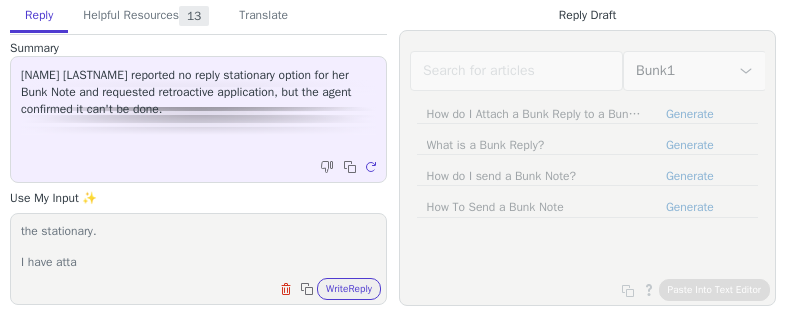 click on "Just try to sent it via Bunk1 website you would be able to see the option I have 3 credits for your to resent the bunk note again with the stationary.
I have atta" at bounding box center [198, 246] 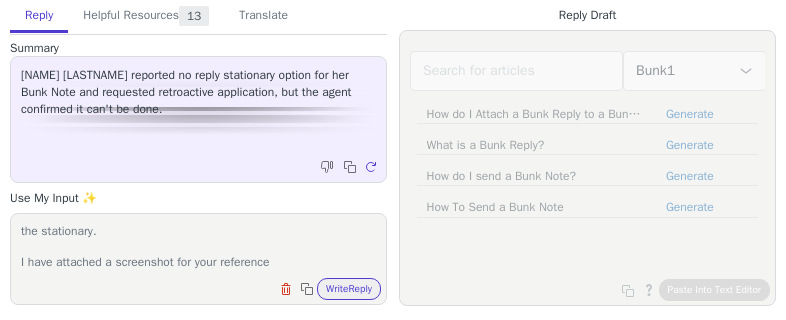 type on "Just try to sent it via Bunk1 website you would be able to see the option I have 3 credits for your to resent the bunk note again with the stationary.
I have attached a screenshot for your reference" 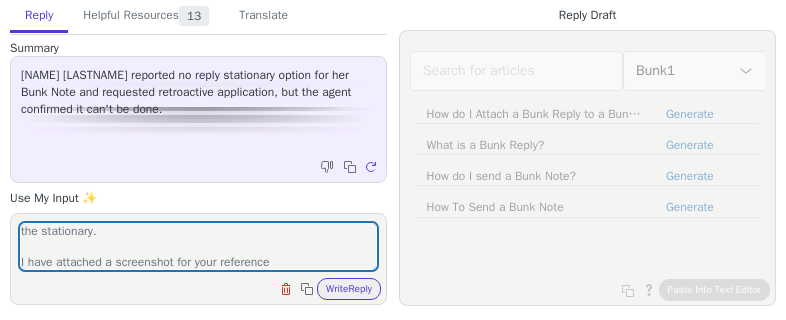 type 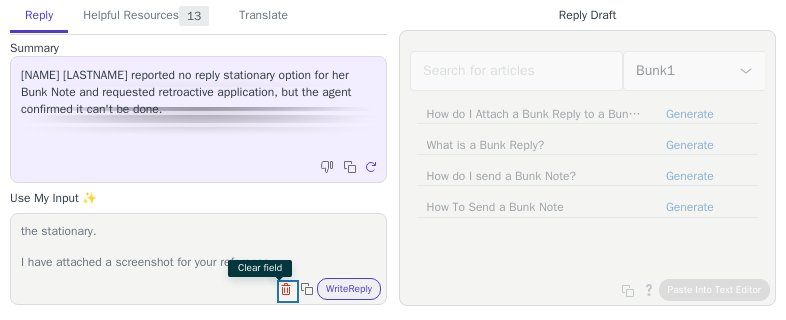 type 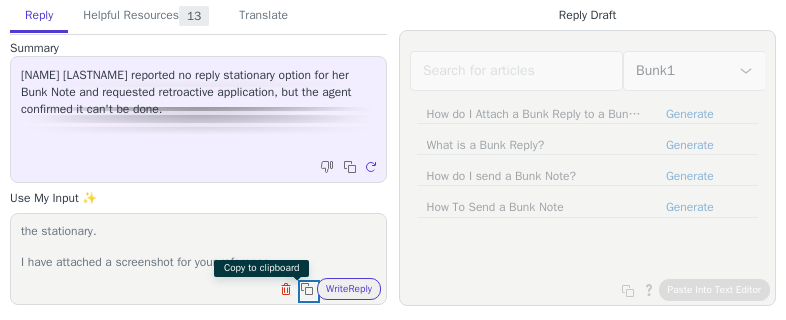 type 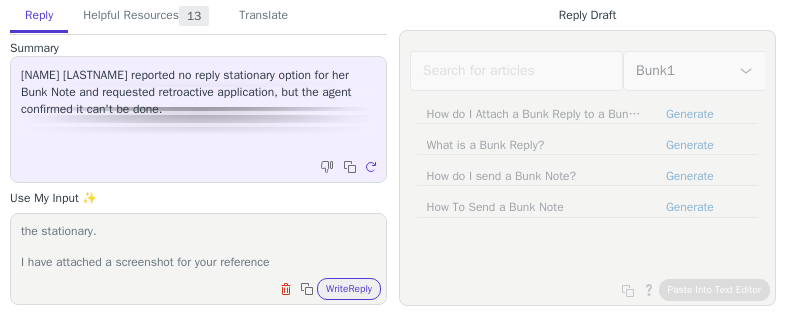 click on "Write  Reply" at bounding box center (349, 289) 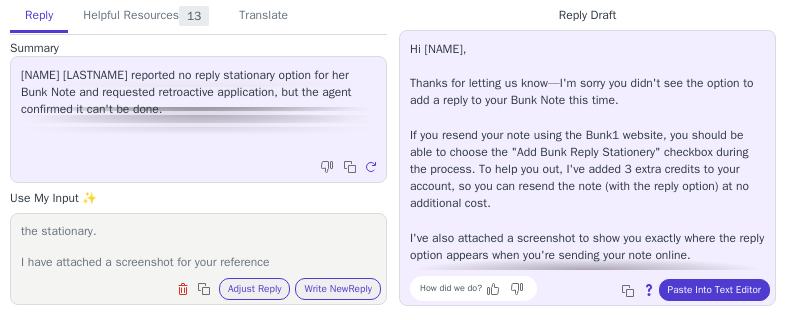 click on "Just try to sent it via Bunk1 website you would be able to see the option I have 3 credits for your to resent the bunk note again with the stationary.
I have attached a screenshot for your reference" at bounding box center [198, 246] 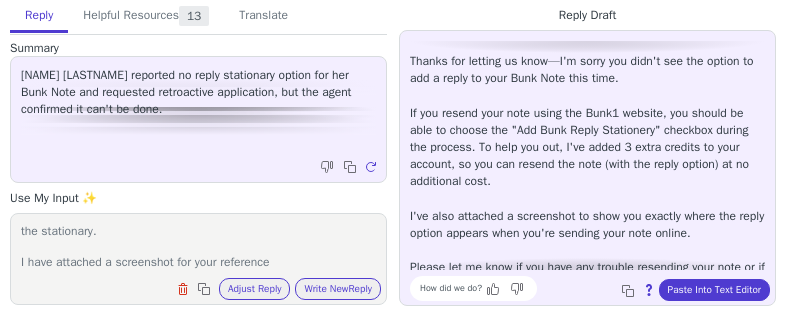 scroll, scrollTop: 45, scrollLeft: 0, axis: vertical 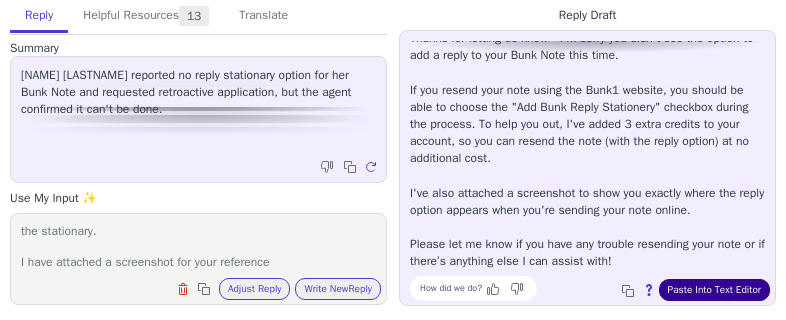 click on "Paste Into Text Editor" at bounding box center (714, 290) 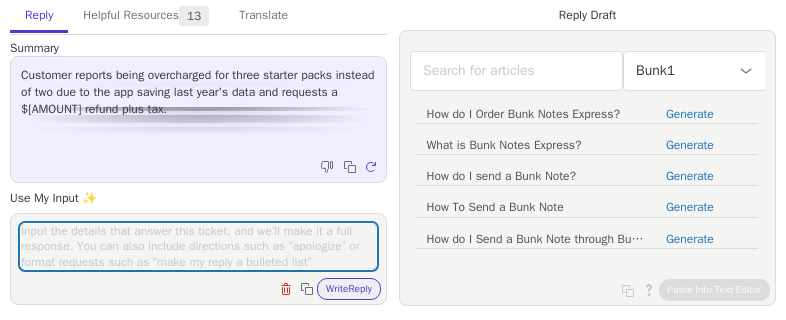 scroll, scrollTop: 0, scrollLeft: 0, axis: both 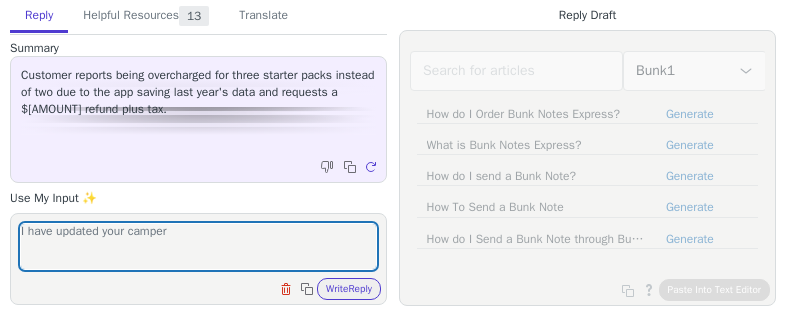 type on "I have updated your camper" 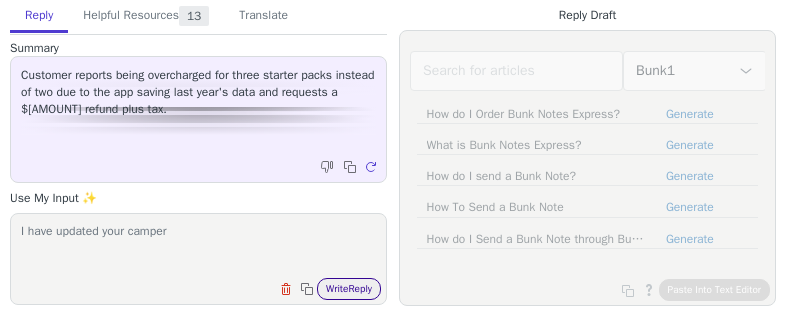click on "Write  Reply" at bounding box center (349, 289) 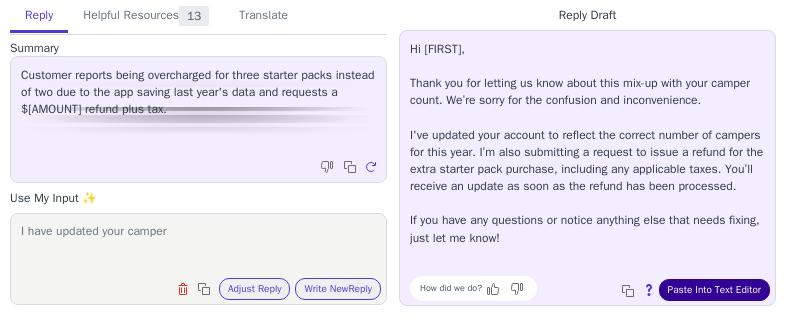 click on "Paste Into Text Editor" at bounding box center (714, 290) 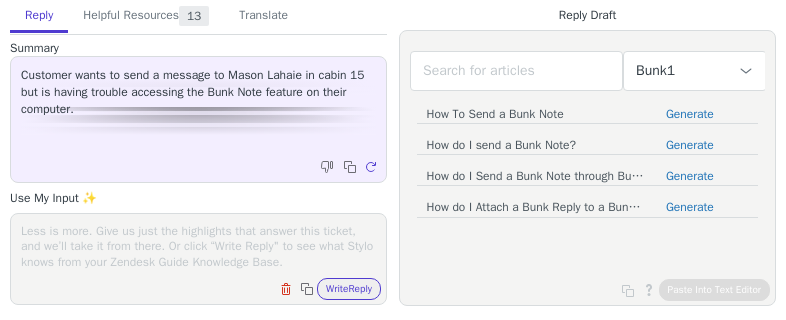 scroll, scrollTop: 0, scrollLeft: 0, axis: both 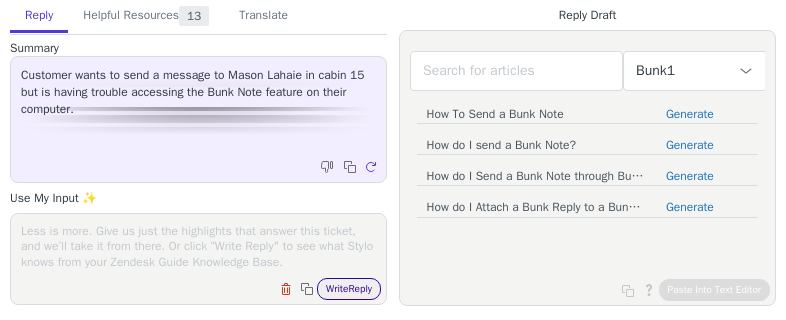 click on "Write  Reply" at bounding box center (349, 289) 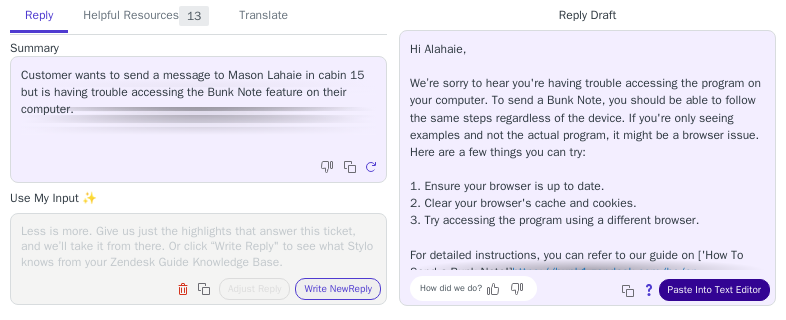 click on "Paste Into Text Editor" at bounding box center (714, 290) 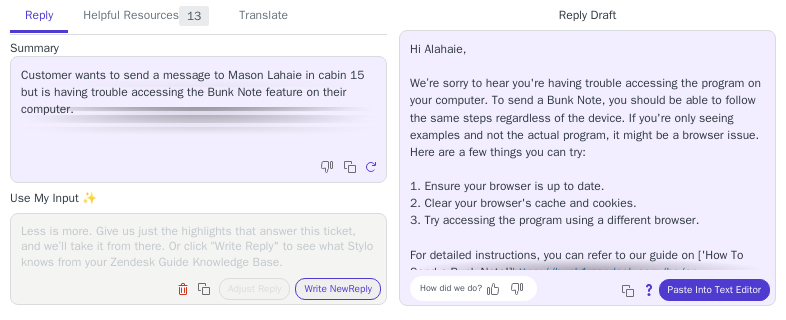 click at bounding box center [198, 246] 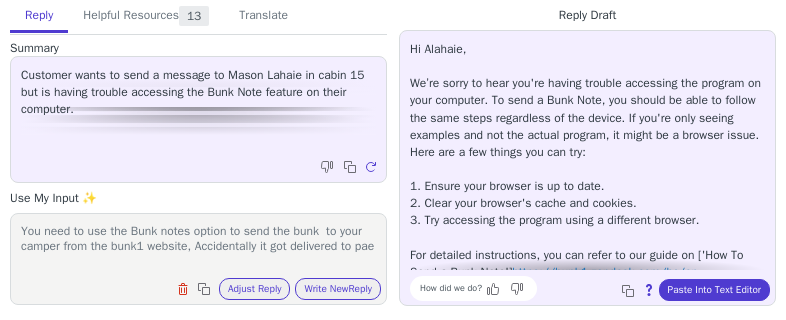 scroll, scrollTop: 0, scrollLeft: 0, axis: both 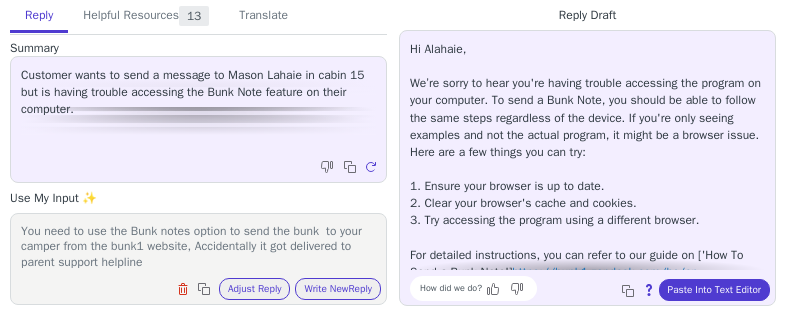 type on "You need to use the Bunk notes option to send the bunk  to your camper from the bunk1 website, Accidentally it got delivered to parent support helpline" 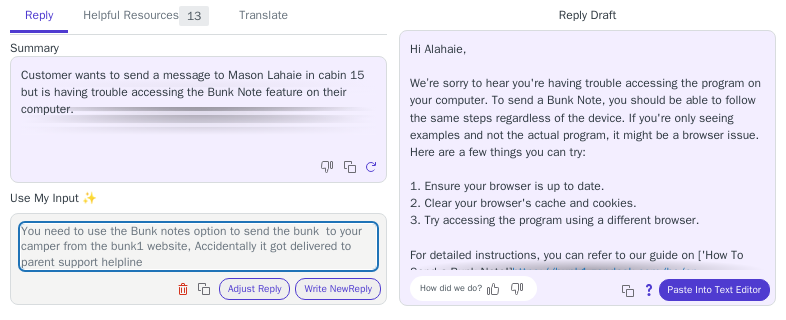 type 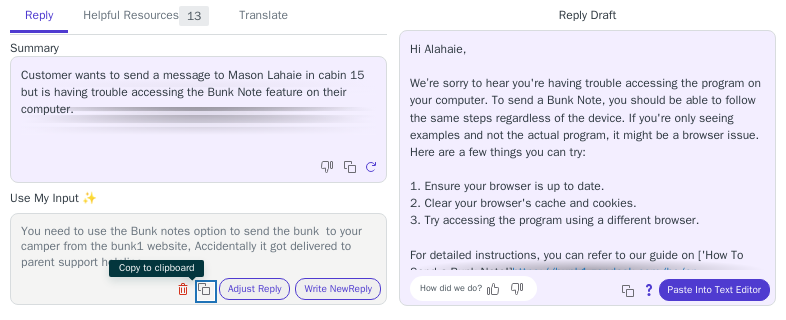 type 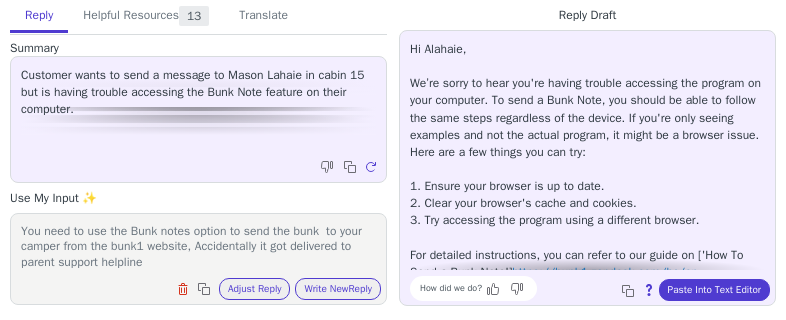 type 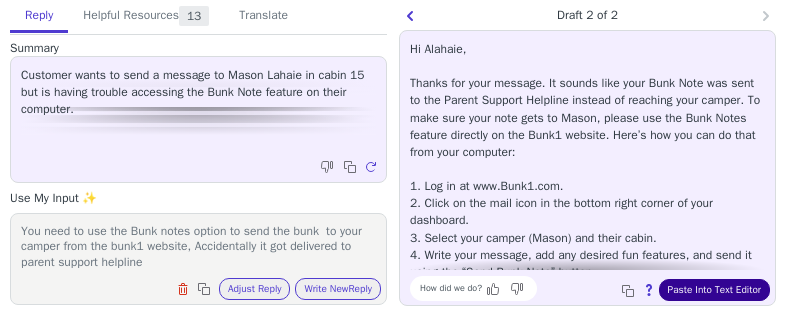 click on "Paste Into Text Editor" at bounding box center [714, 290] 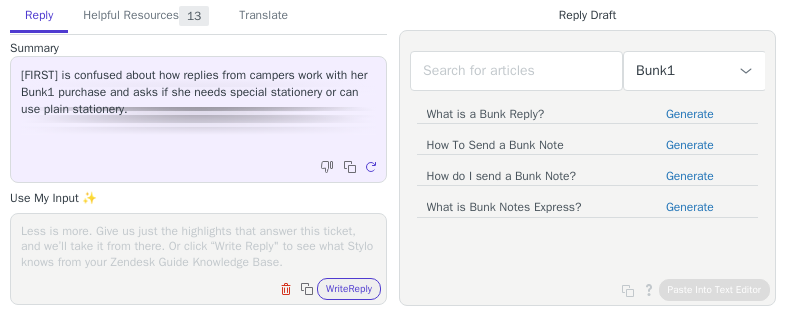 scroll, scrollTop: 0, scrollLeft: 0, axis: both 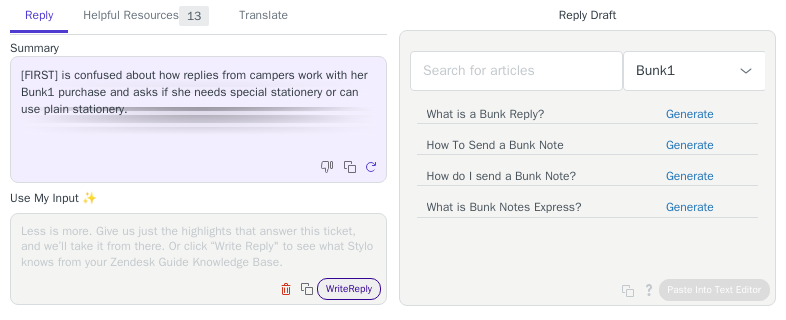 click on "Write  Reply" at bounding box center [349, 289] 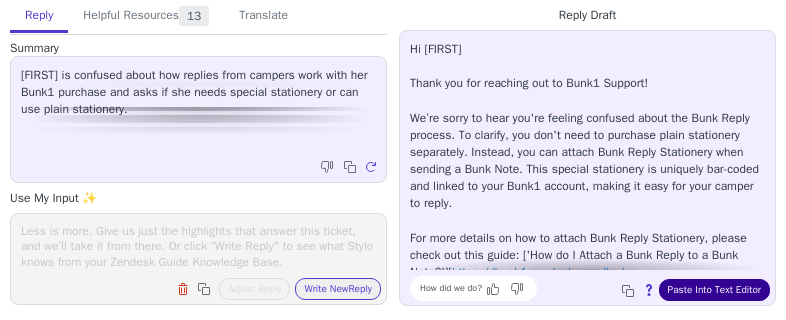click on "Paste Into Text Editor" at bounding box center [714, 290] 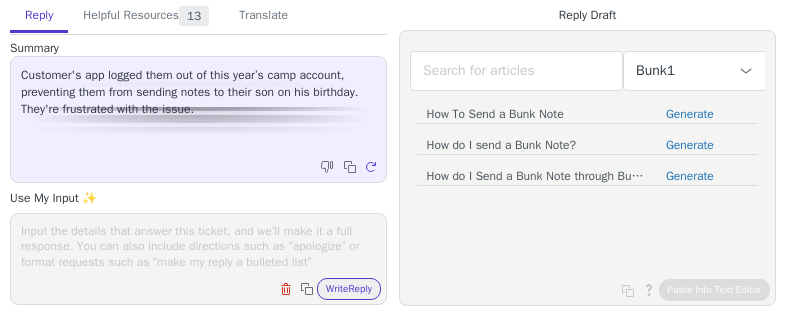 scroll, scrollTop: 0, scrollLeft: 0, axis: both 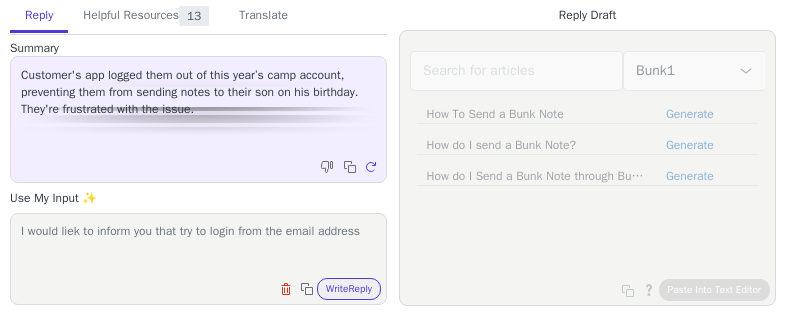 paste on "[EMAIL]" 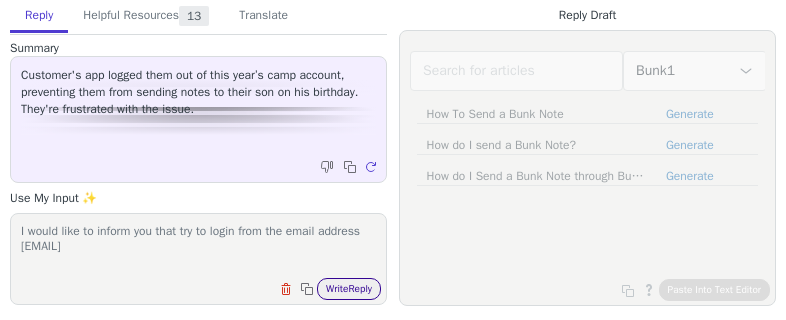 type on "I would like to inform you that try to login from the email address [EMAIL]" 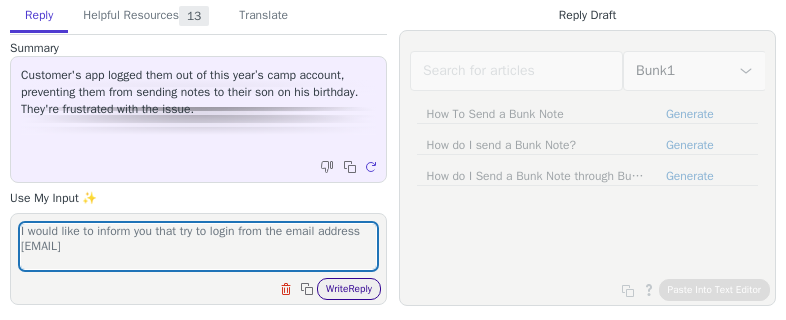 click on "Write  Reply" at bounding box center [349, 289] 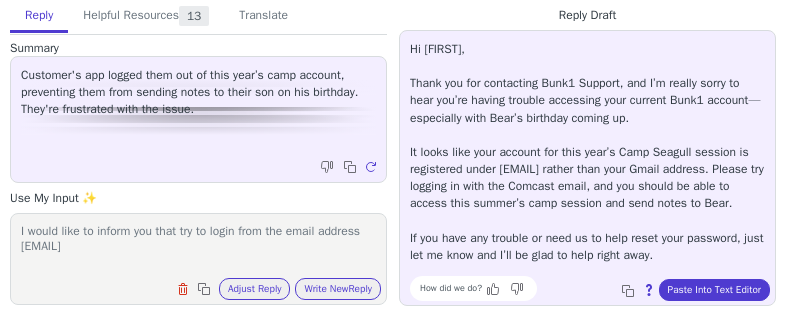 scroll, scrollTop: 10, scrollLeft: 0, axis: vertical 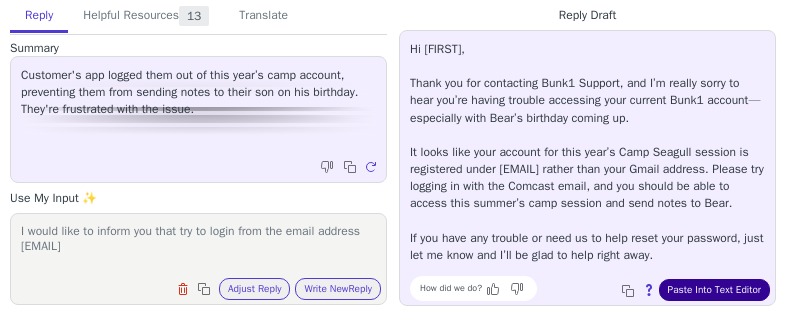 click on "Paste Into Text Editor" at bounding box center (714, 290) 